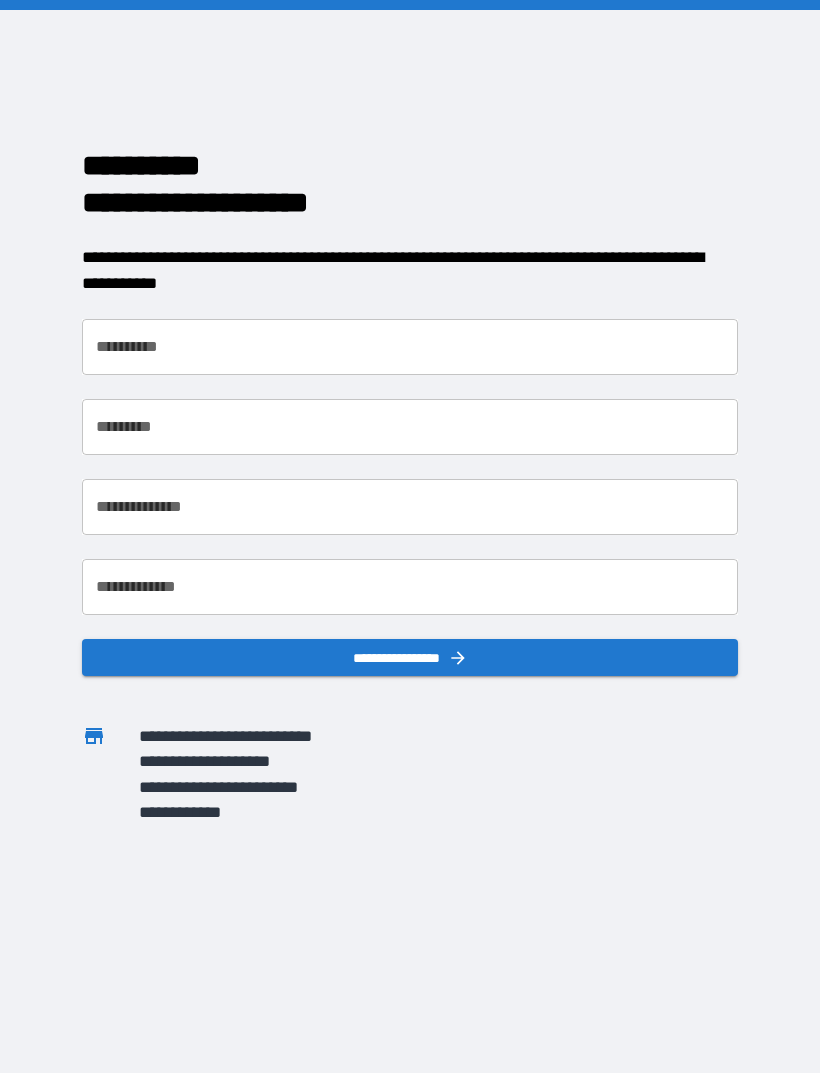 scroll, scrollTop: 0, scrollLeft: 0, axis: both 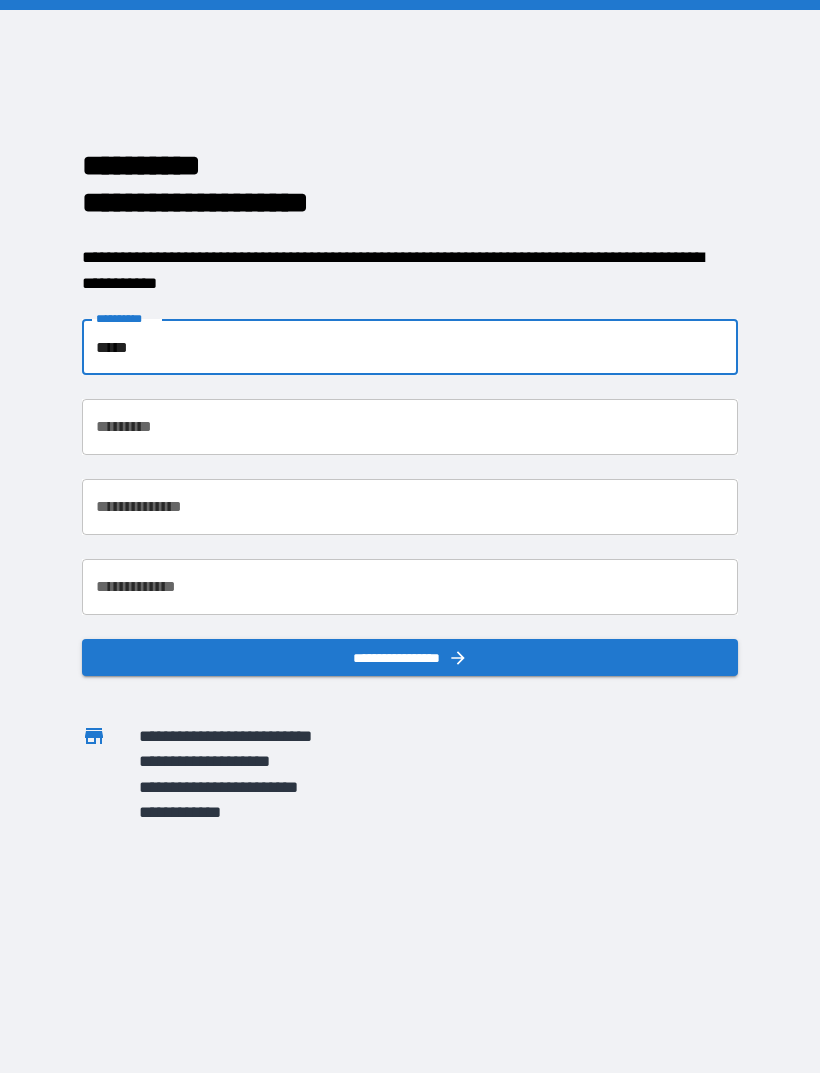 type on "*****" 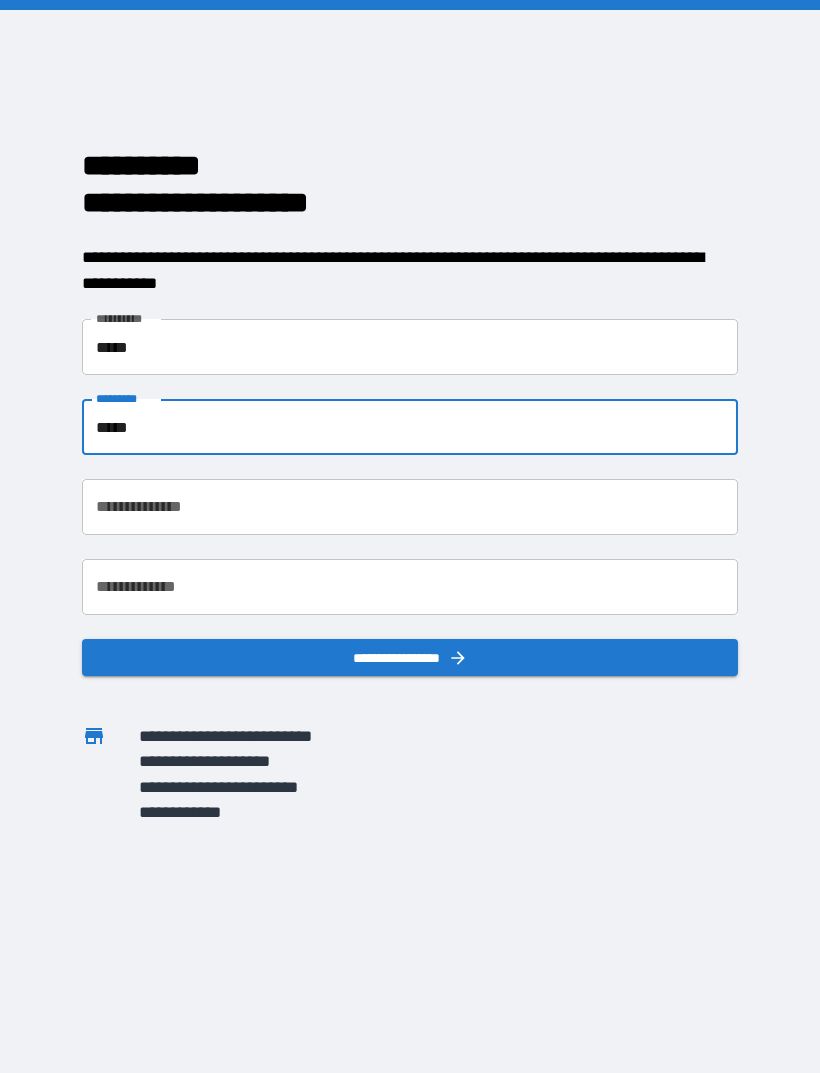 type on "*****" 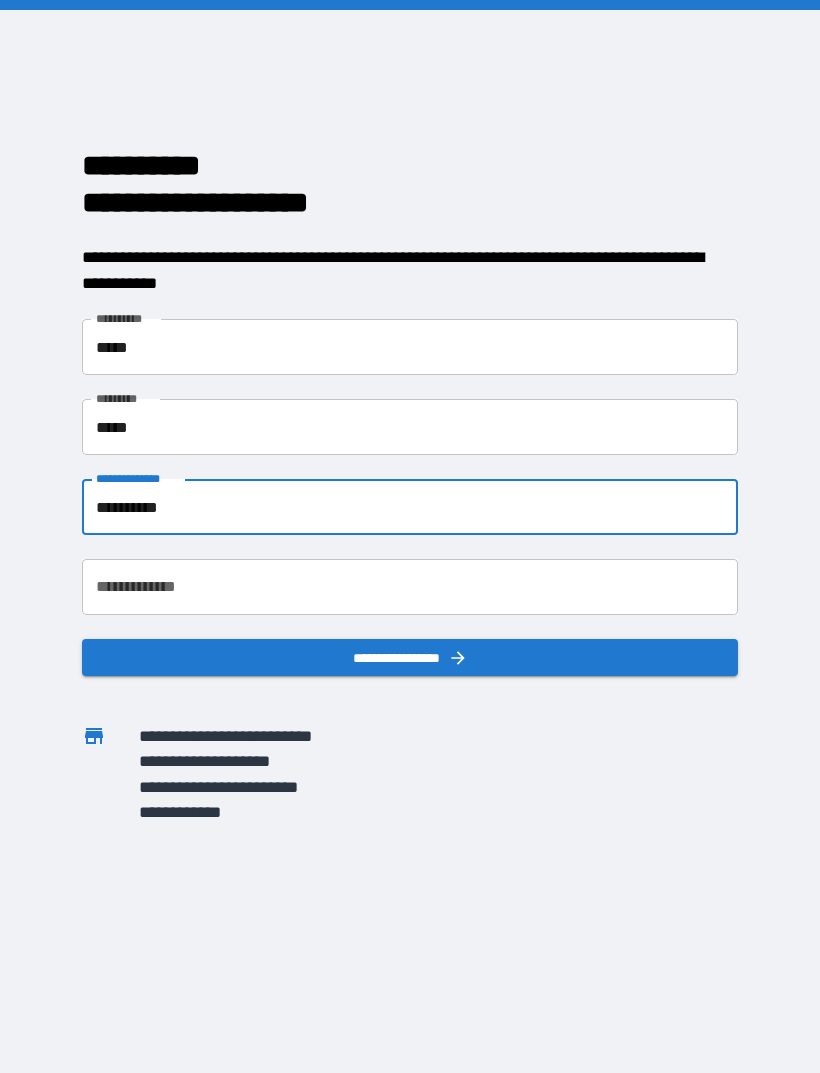 type on "**********" 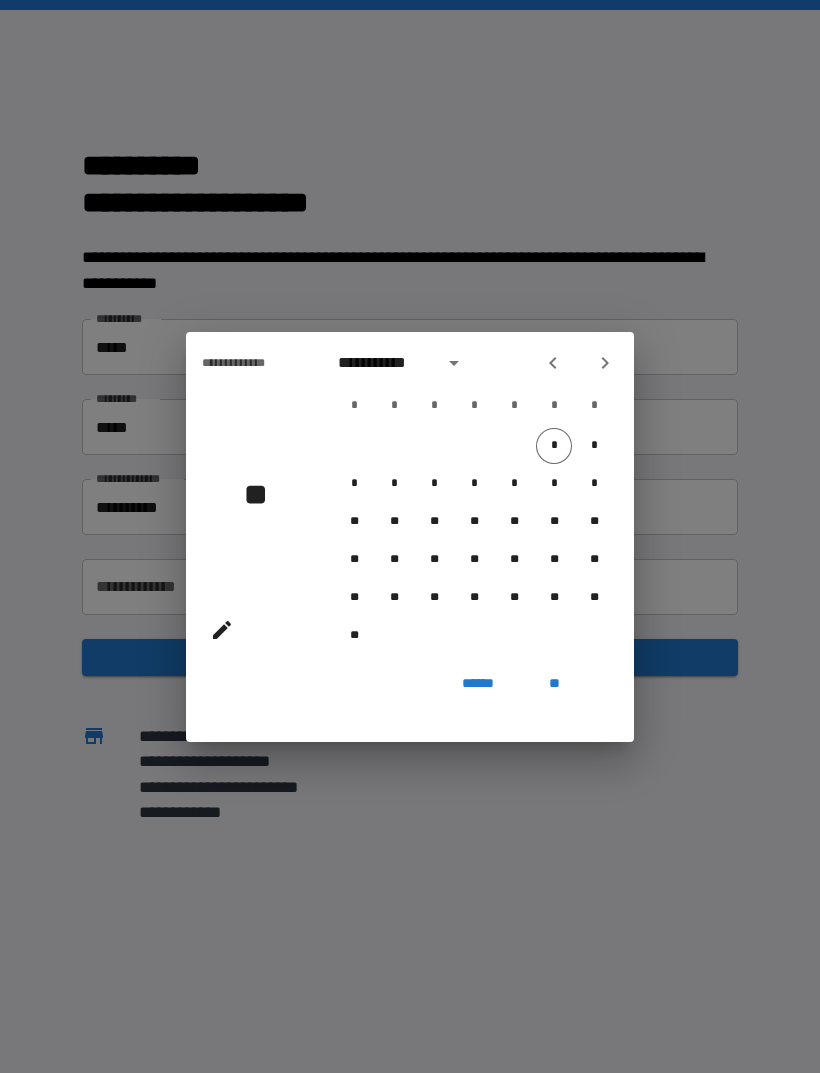 click 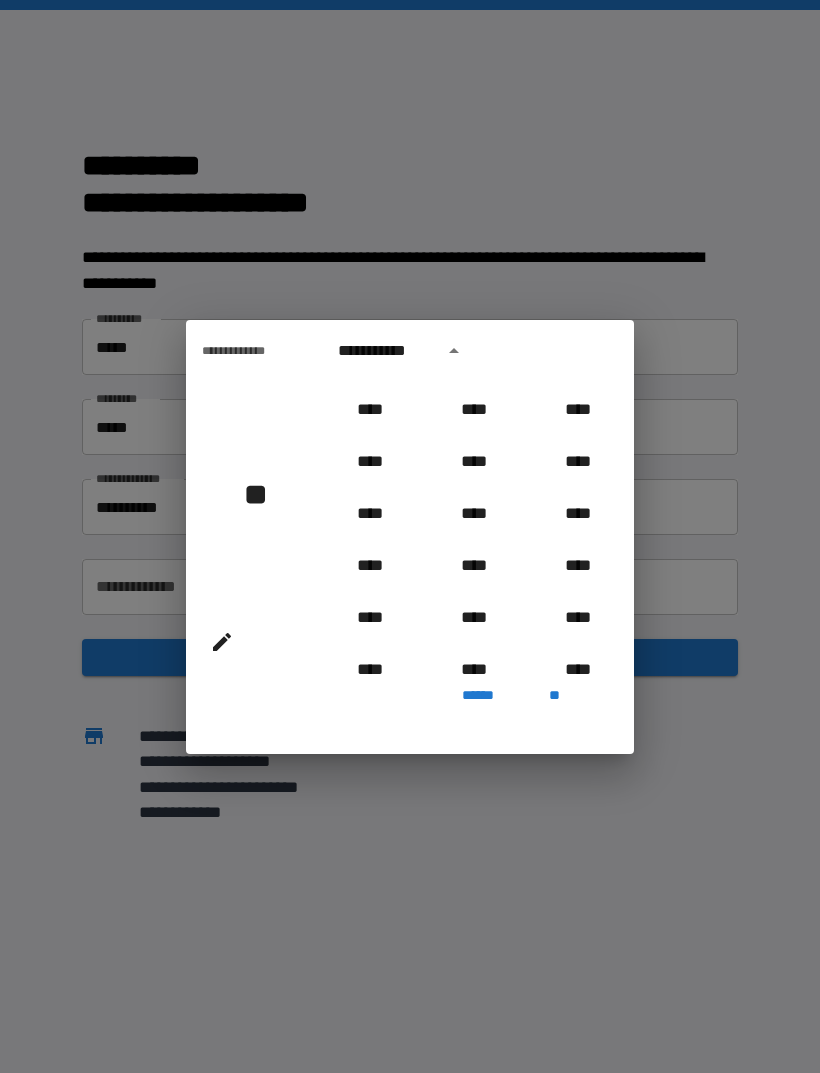 scroll, scrollTop: 1713, scrollLeft: 0, axis: vertical 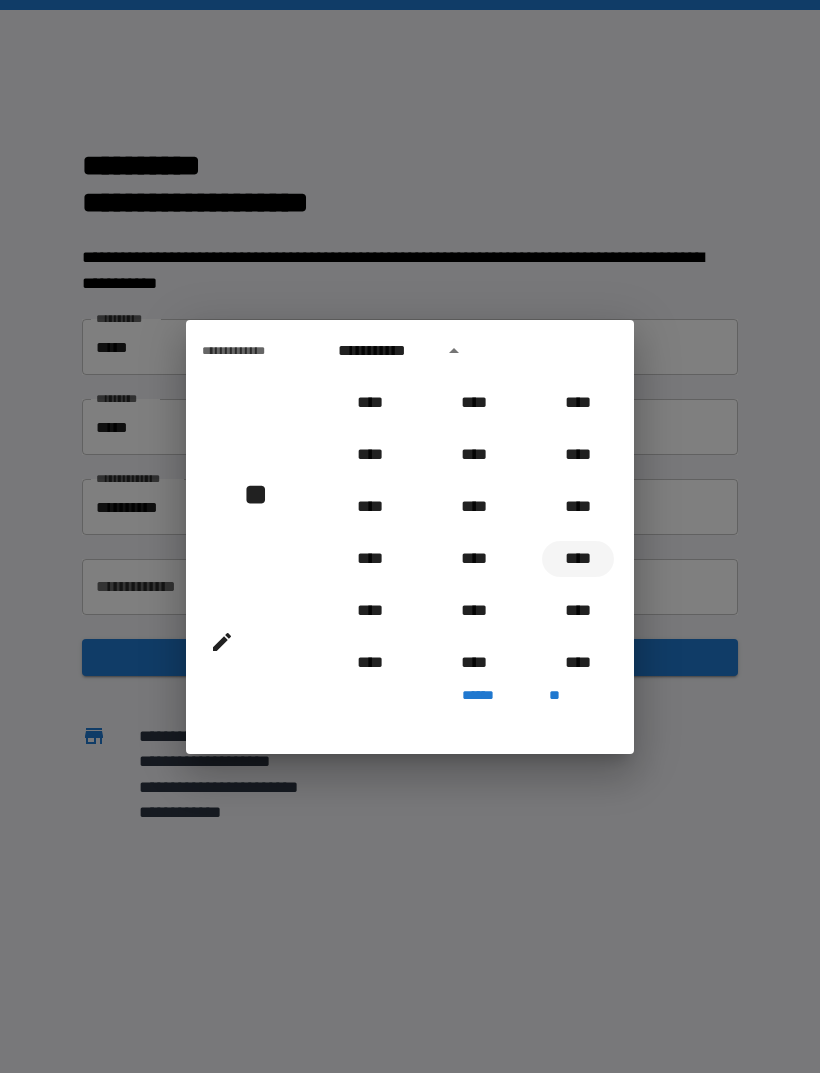 click on "****" at bounding box center [578, 559] 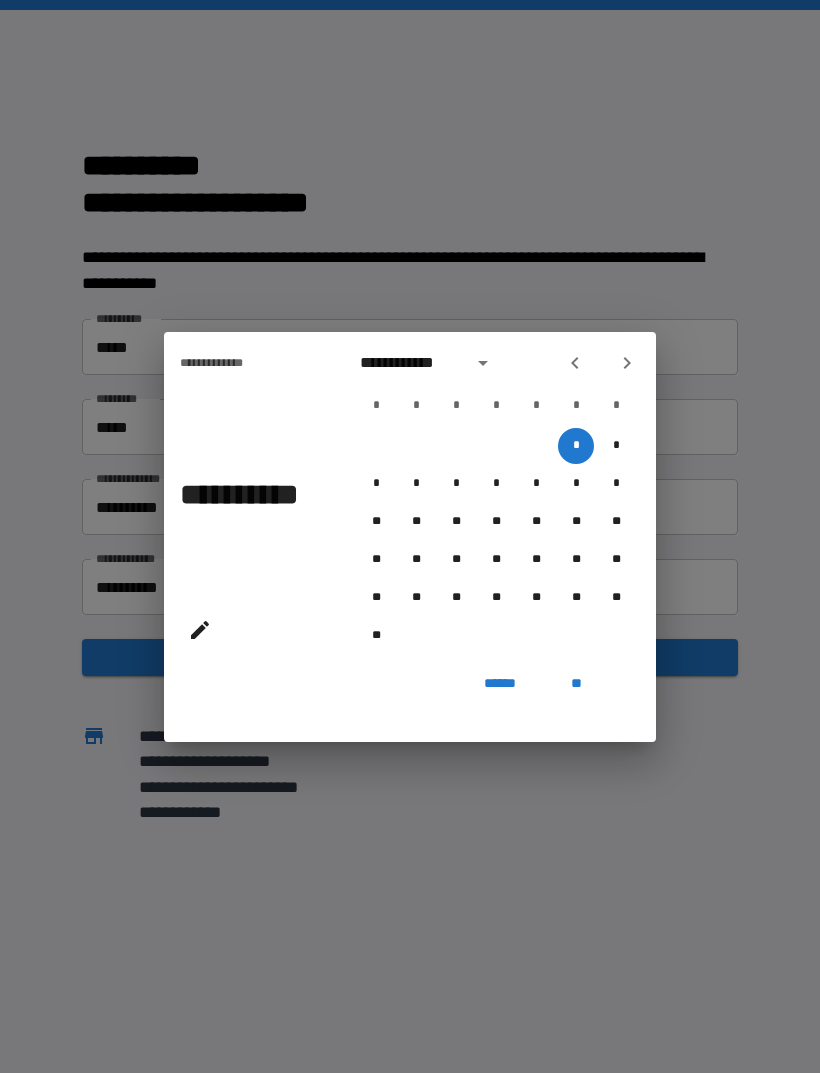 click 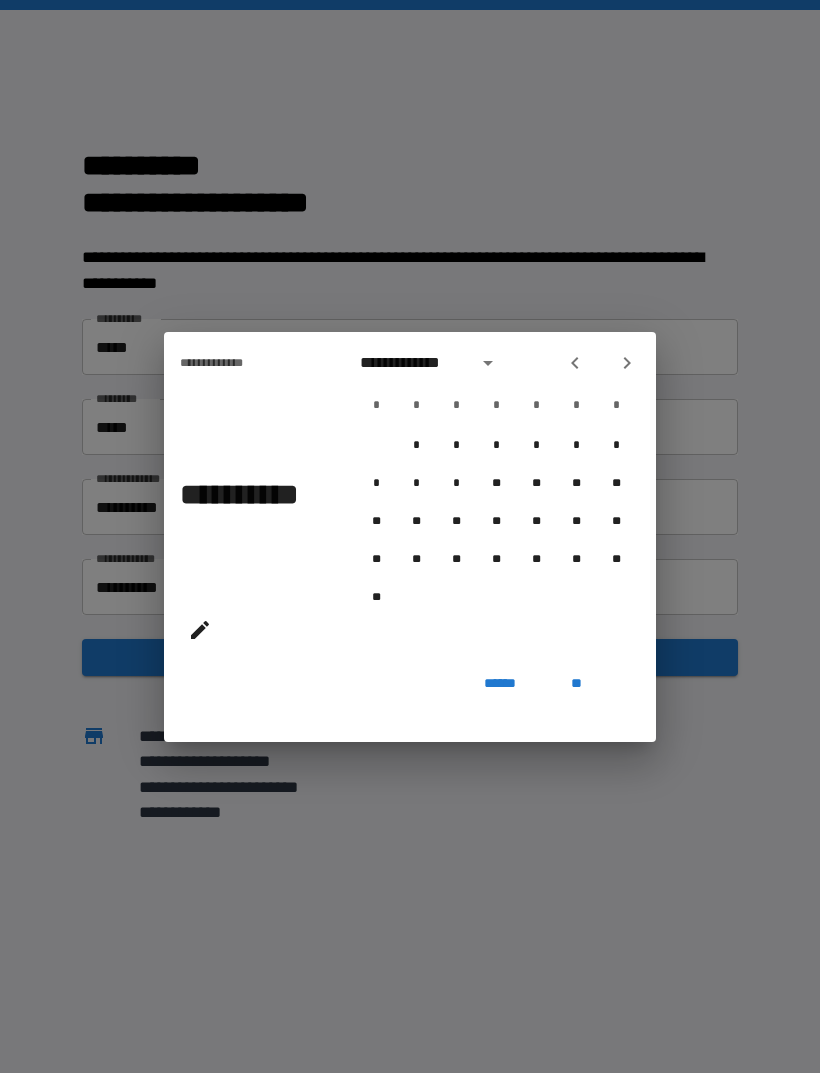 click 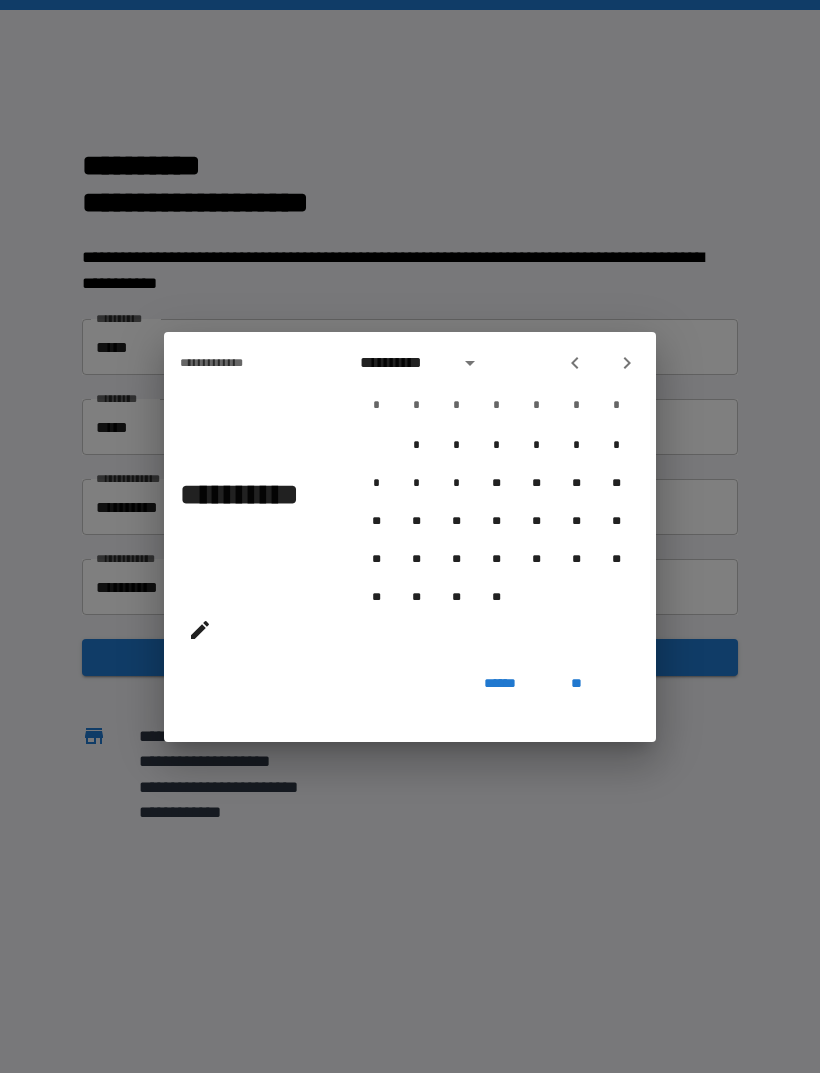 click 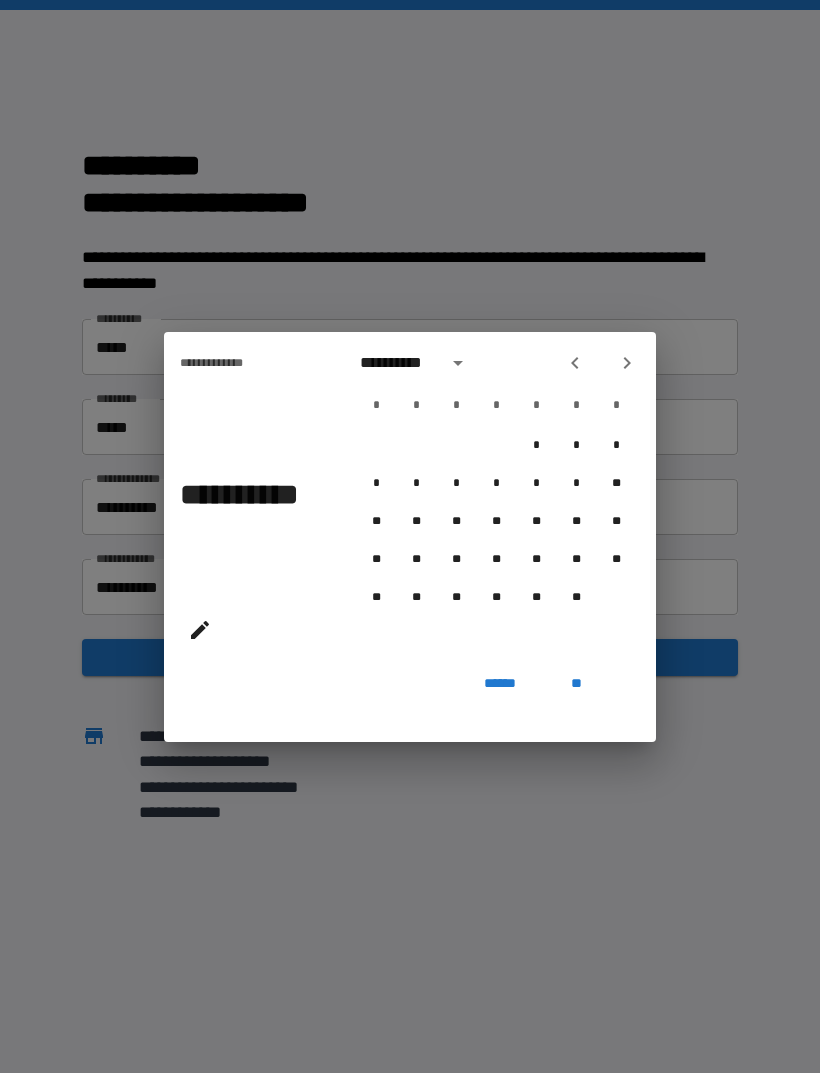 click 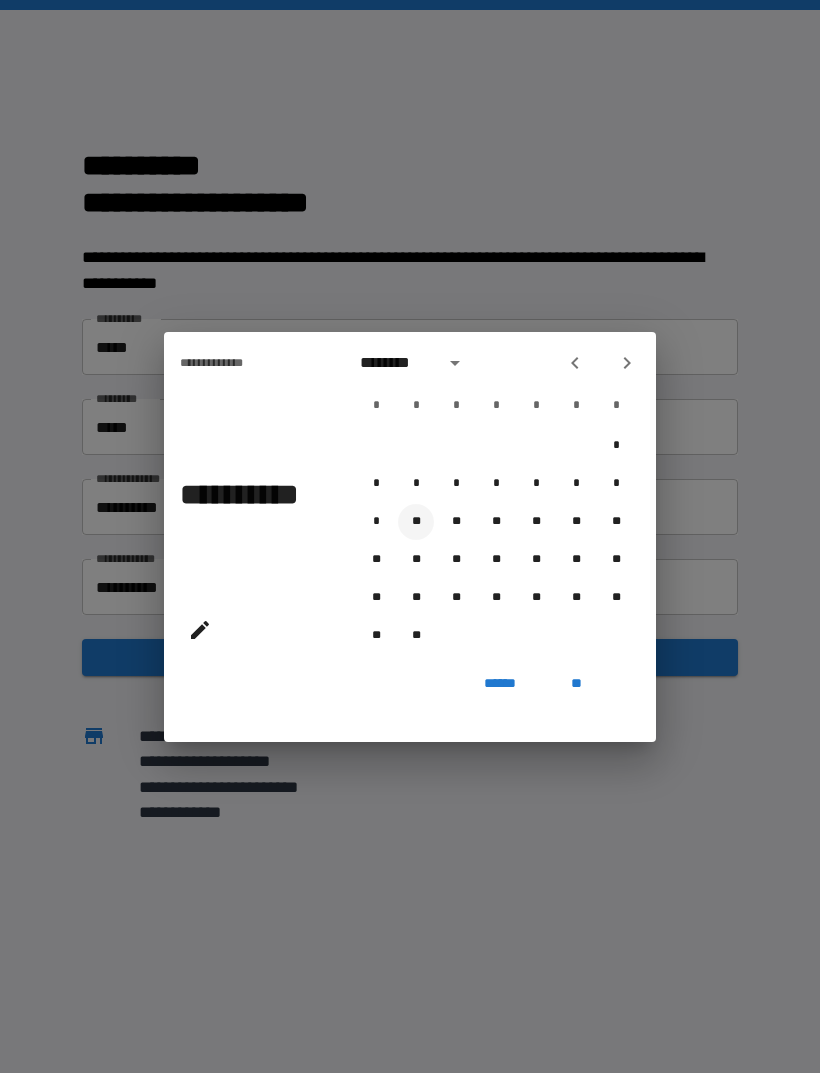 click on "**" at bounding box center [416, 522] 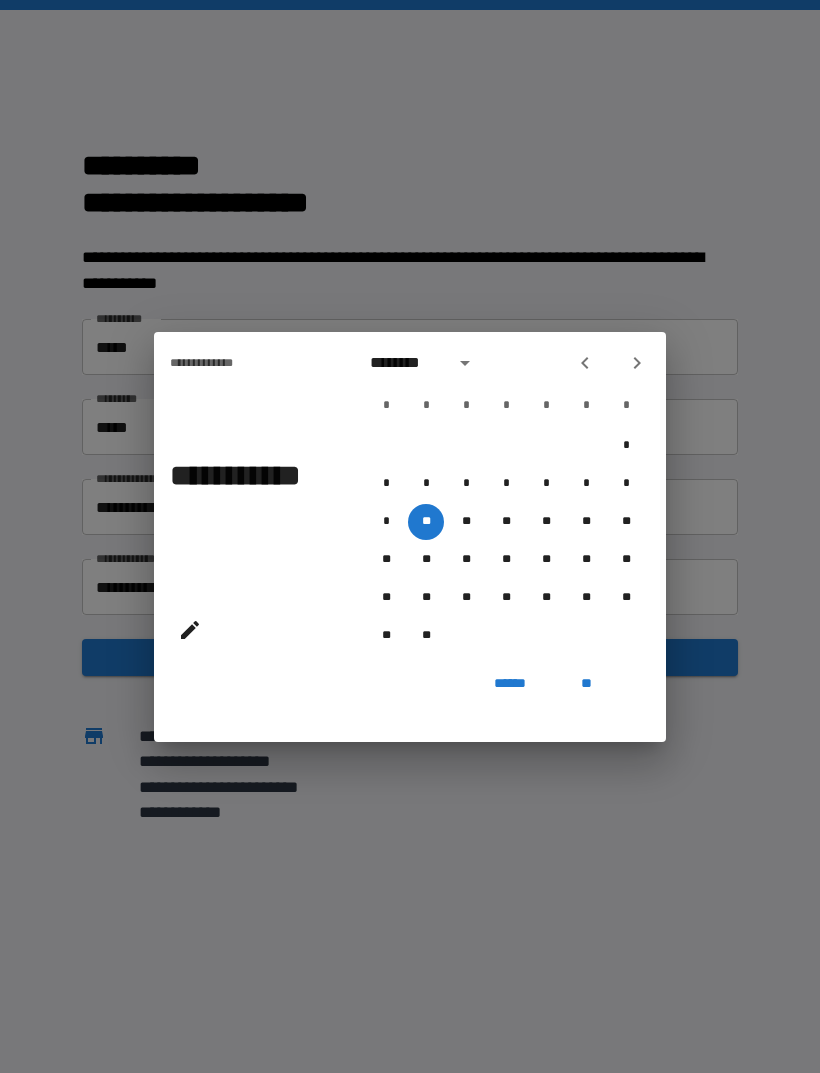 click on "**" at bounding box center [586, 684] 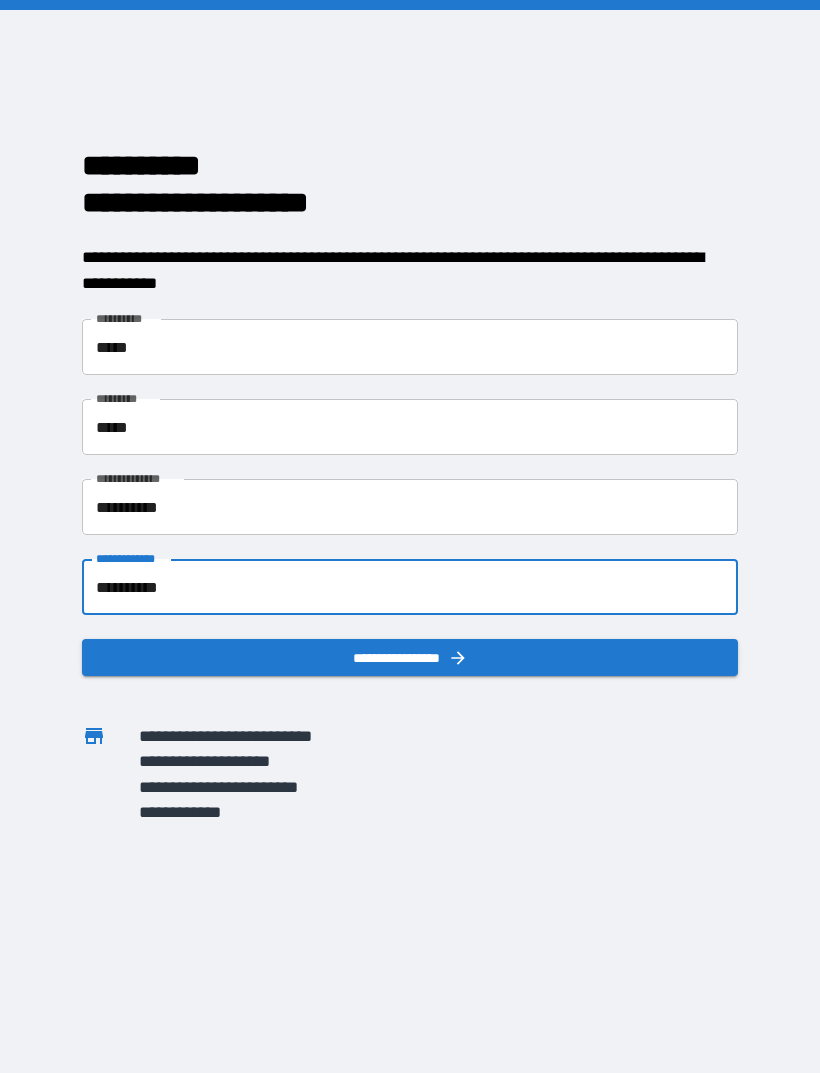 click on "**********" at bounding box center [410, 657] 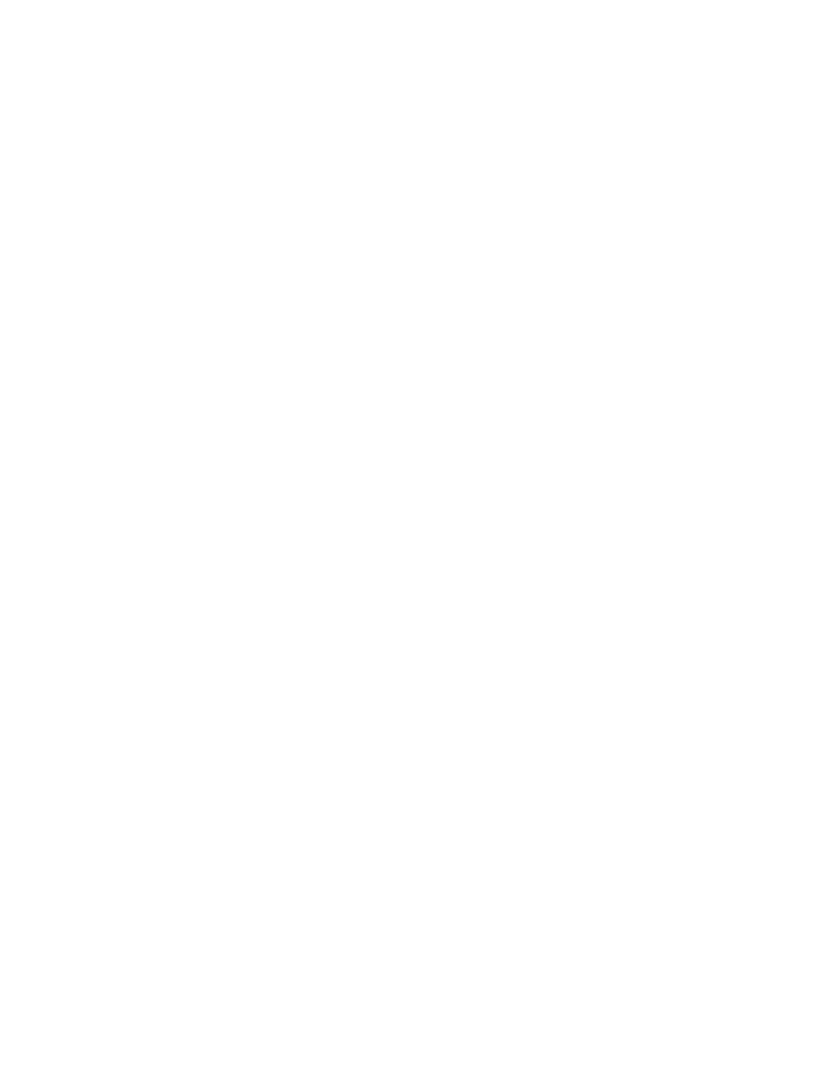 scroll, scrollTop: 0, scrollLeft: 0, axis: both 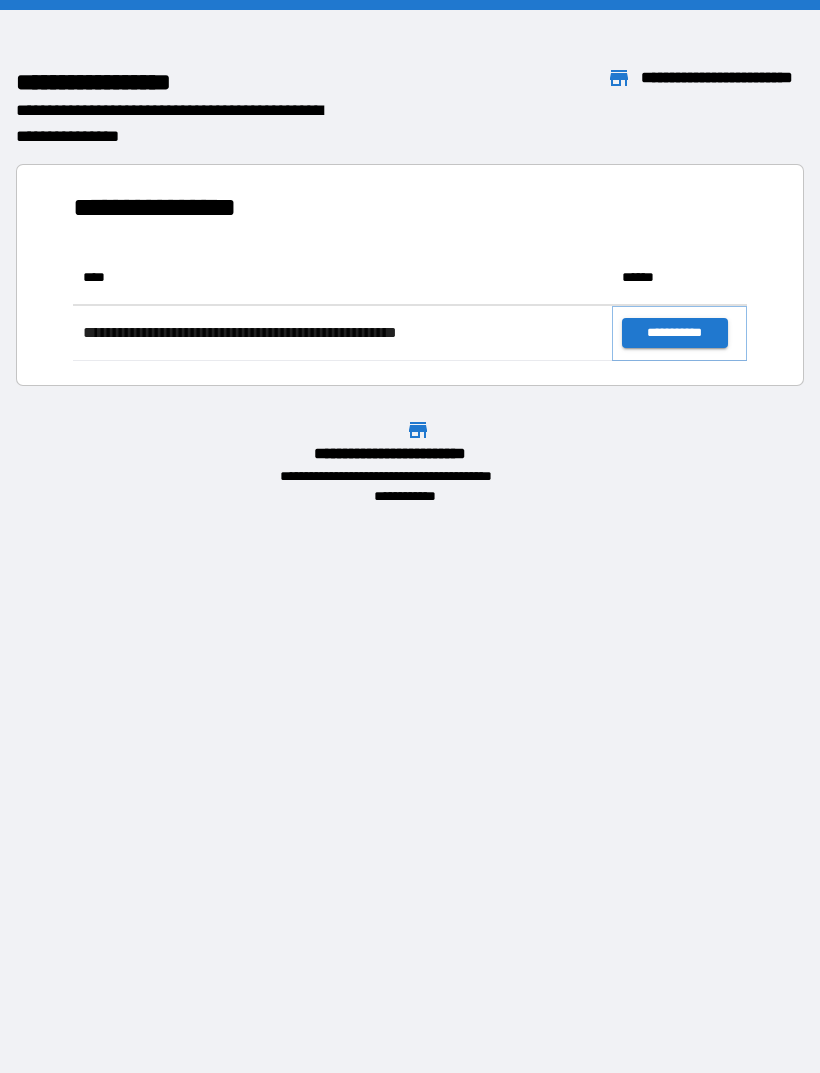 click on "**********" at bounding box center (674, 333) 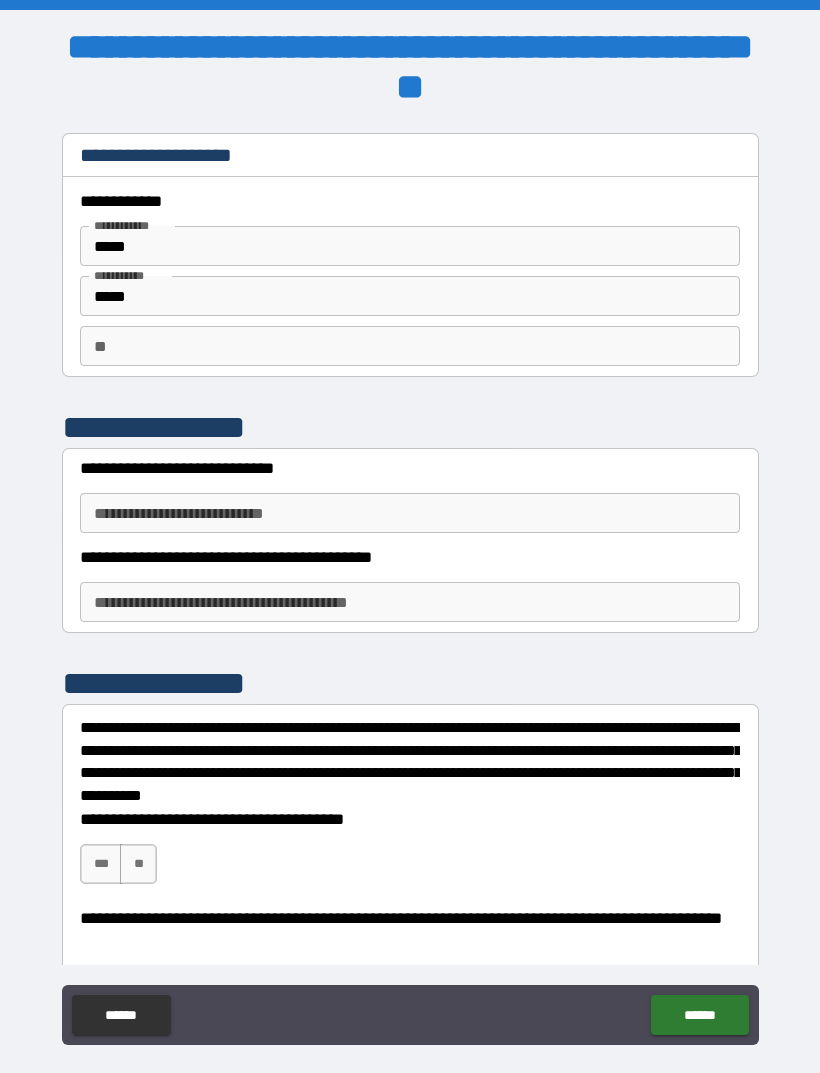 click on "**" at bounding box center [410, 346] 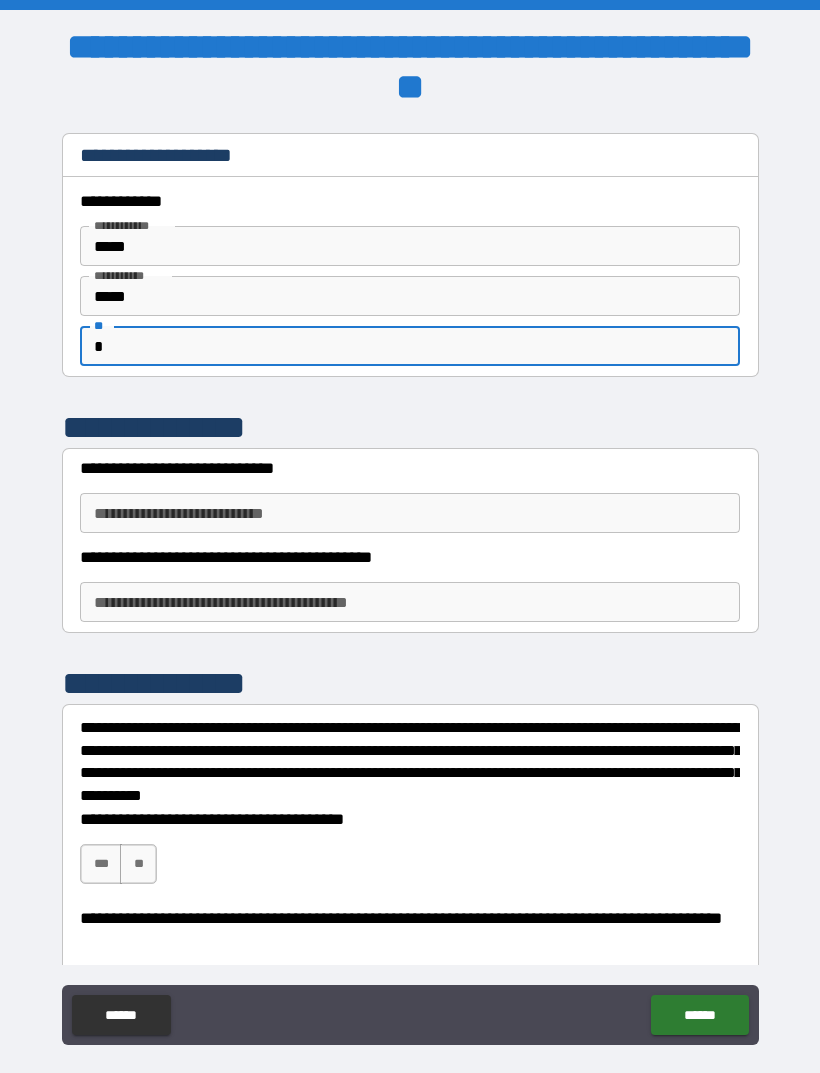 type on "*" 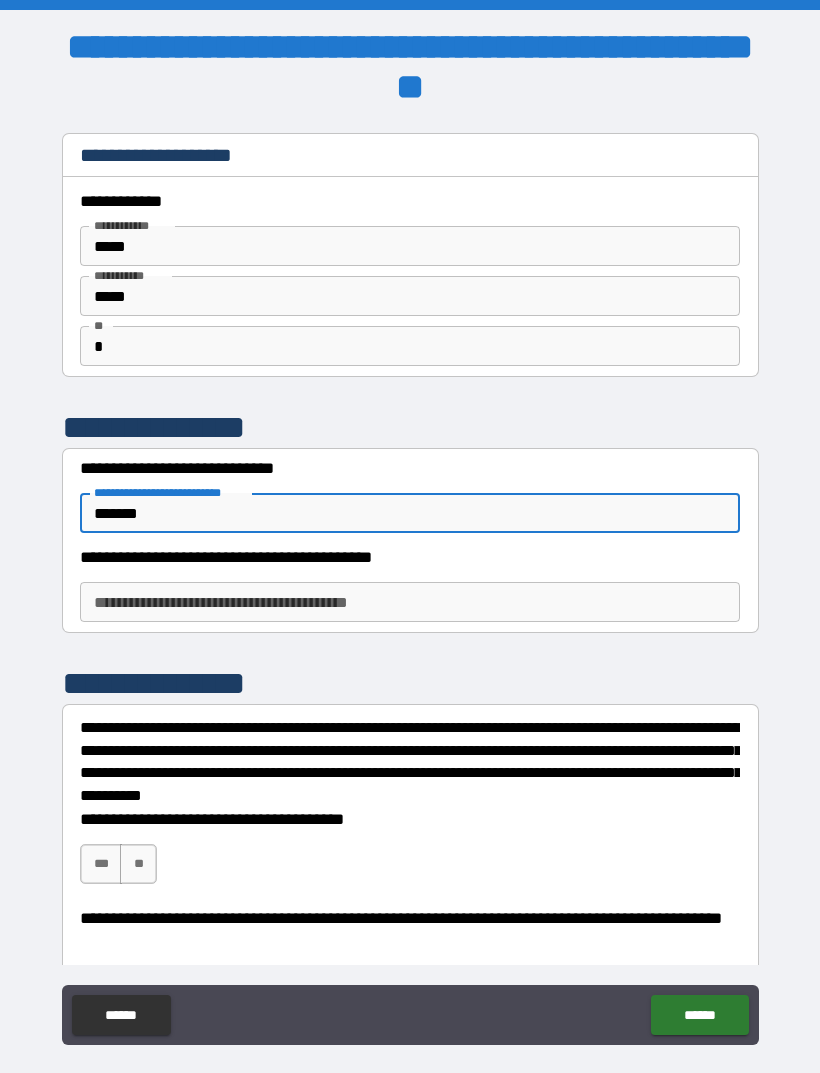 type on "*******" 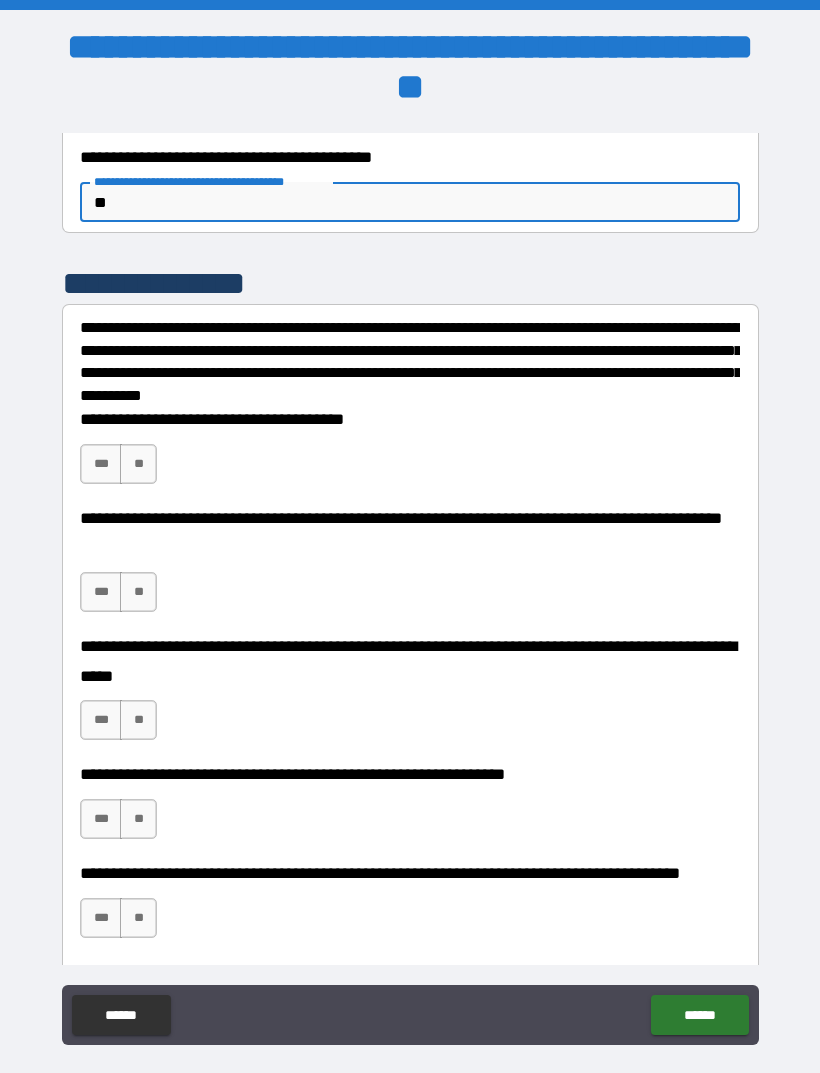 scroll, scrollTop: 402, scrollLeft: 0, axis: vertical 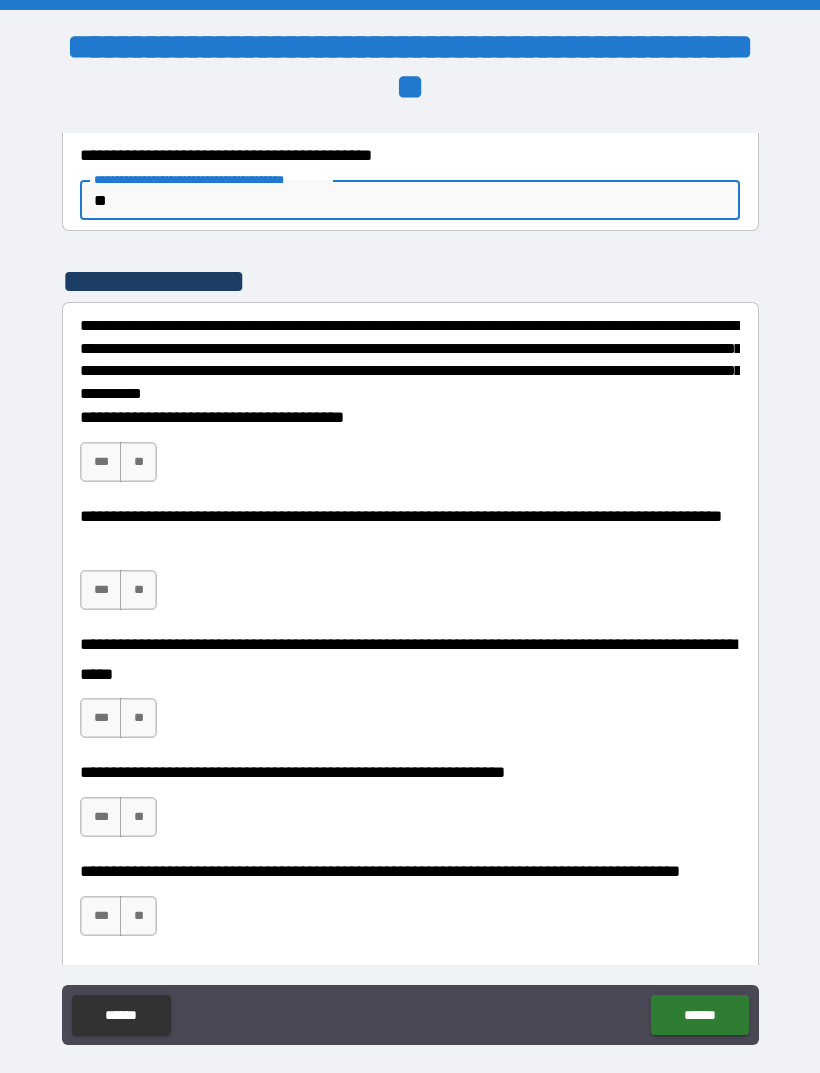 type on "**" 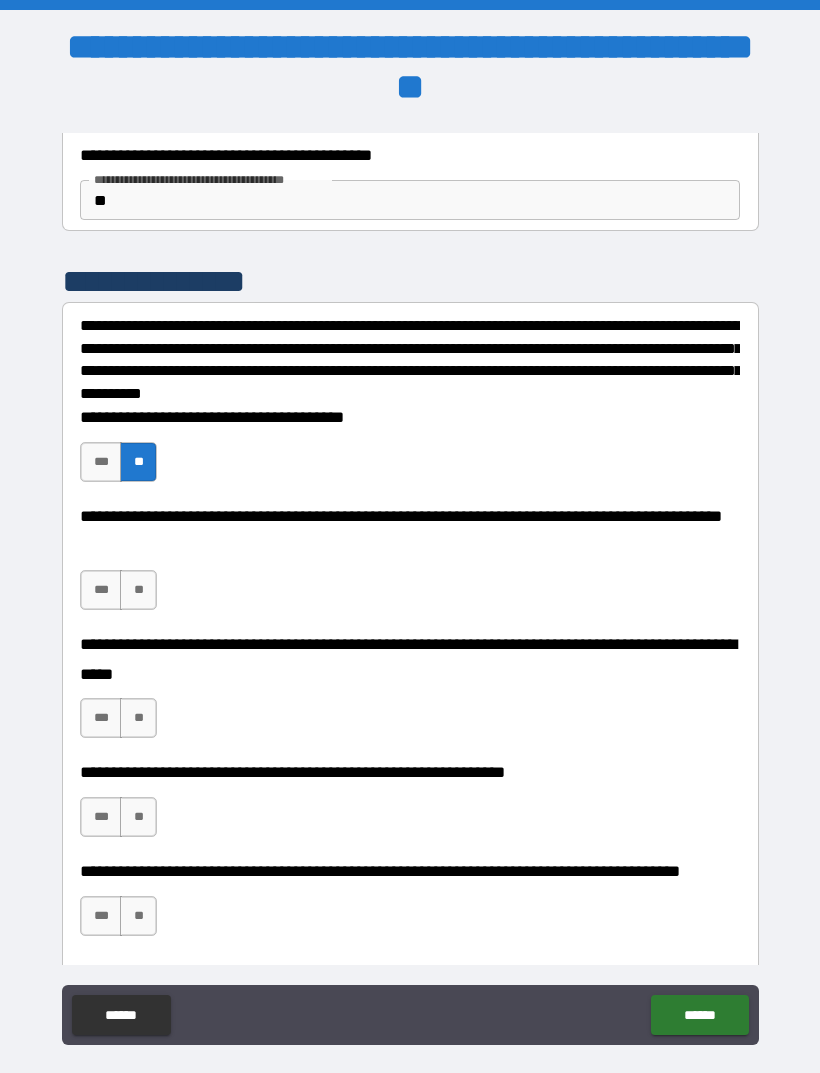 click on "**" at bounding box center [138, 590] 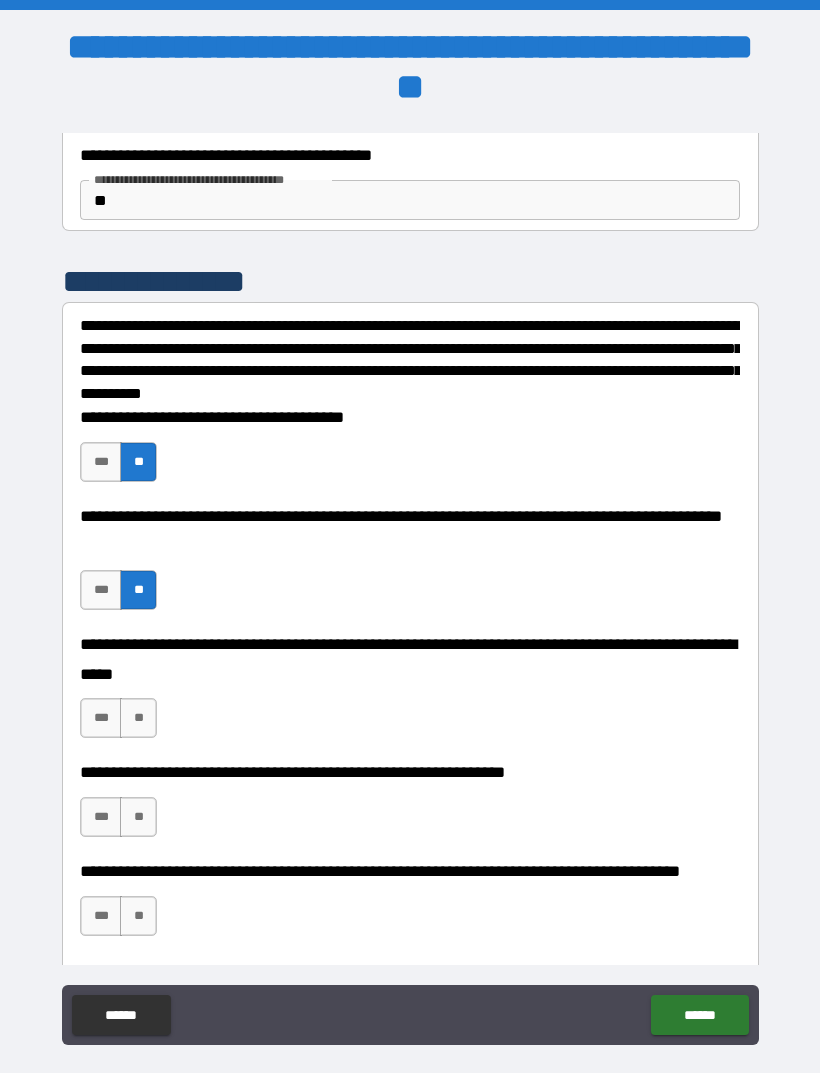 click on "**" at bounding box center (138, 718) 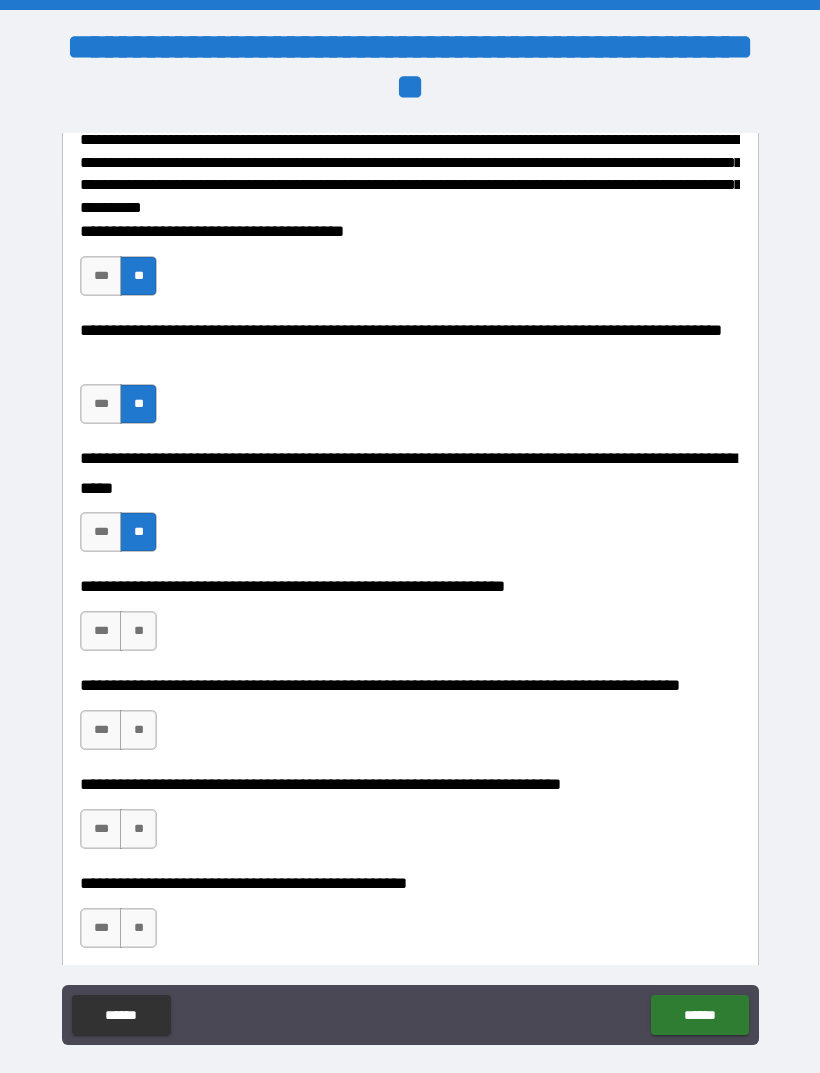 scroll, scrollTop: 600, scrollLeft: 0, axis: vertical 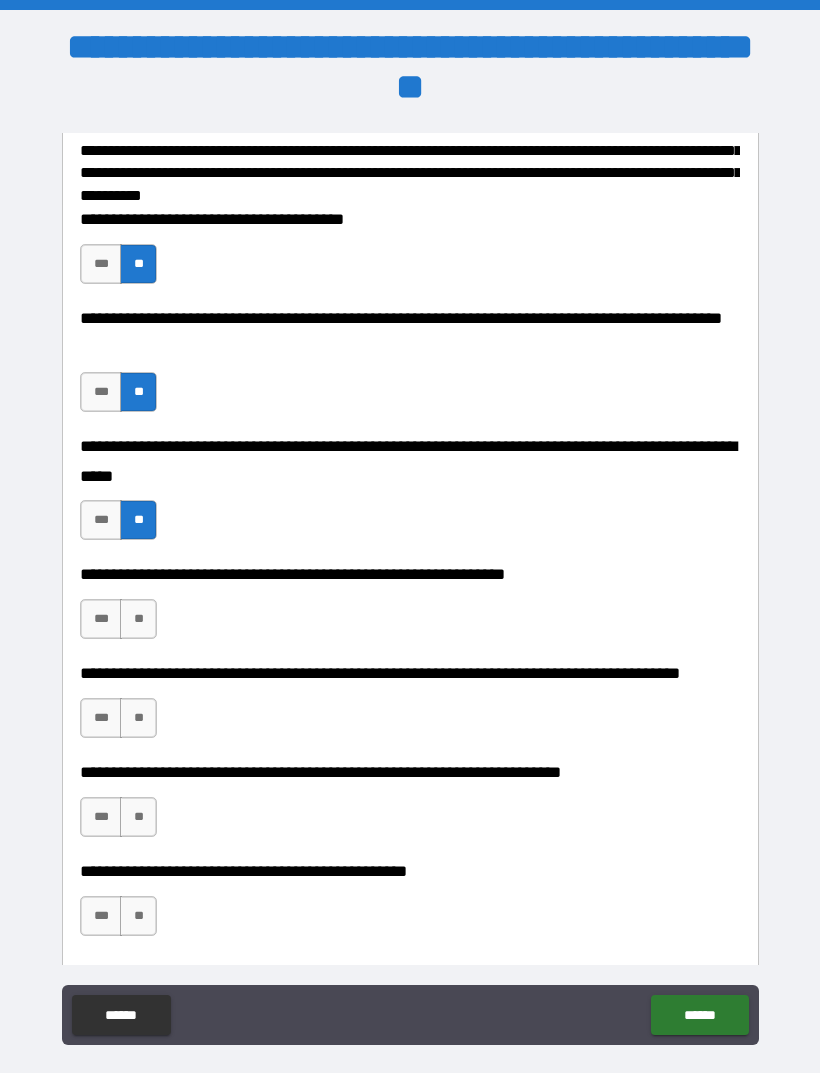 click on "**" at bounding box center [138, 619] 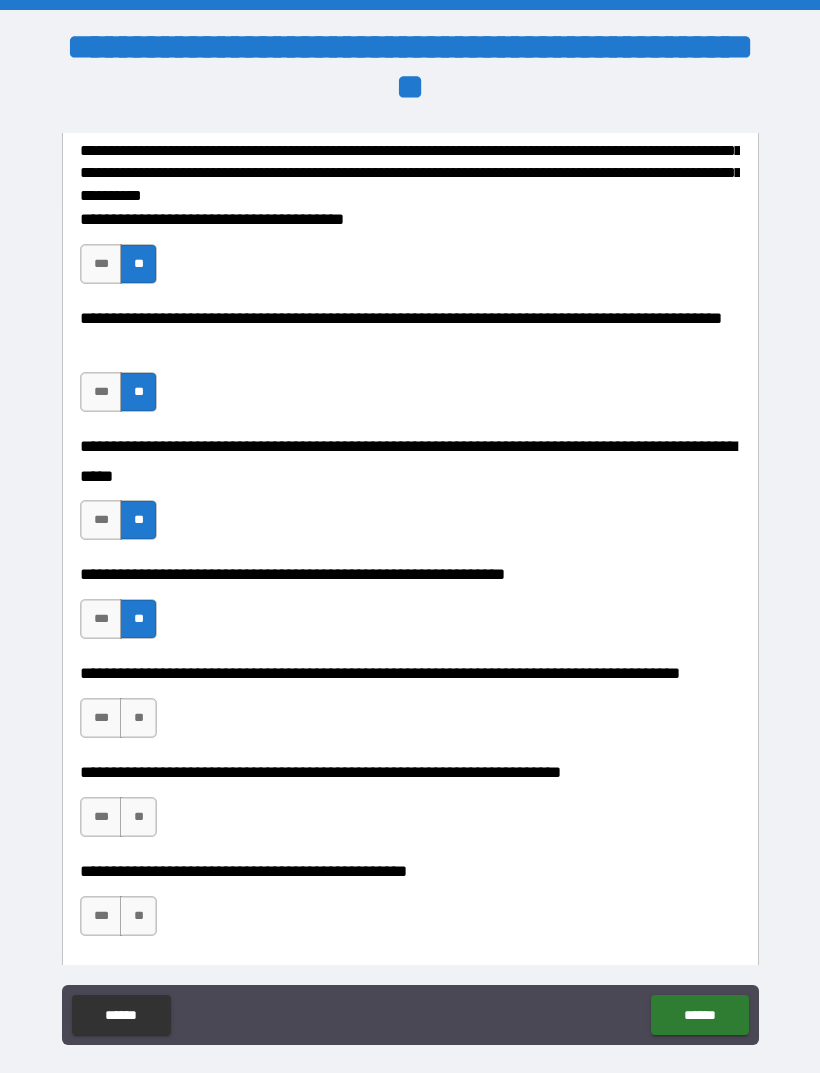 click on "**" at bounding box center [138, 718] 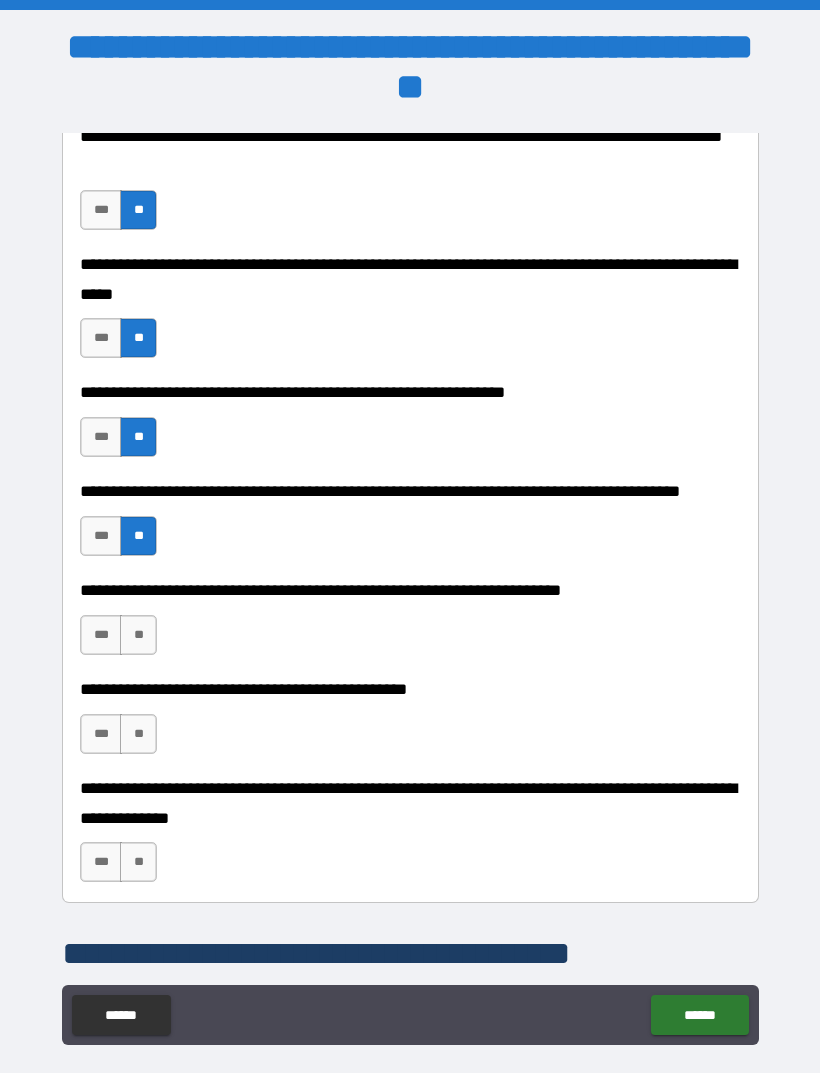 scroll, scrollTop: 785, scrollLeft: 0, axis: vertical 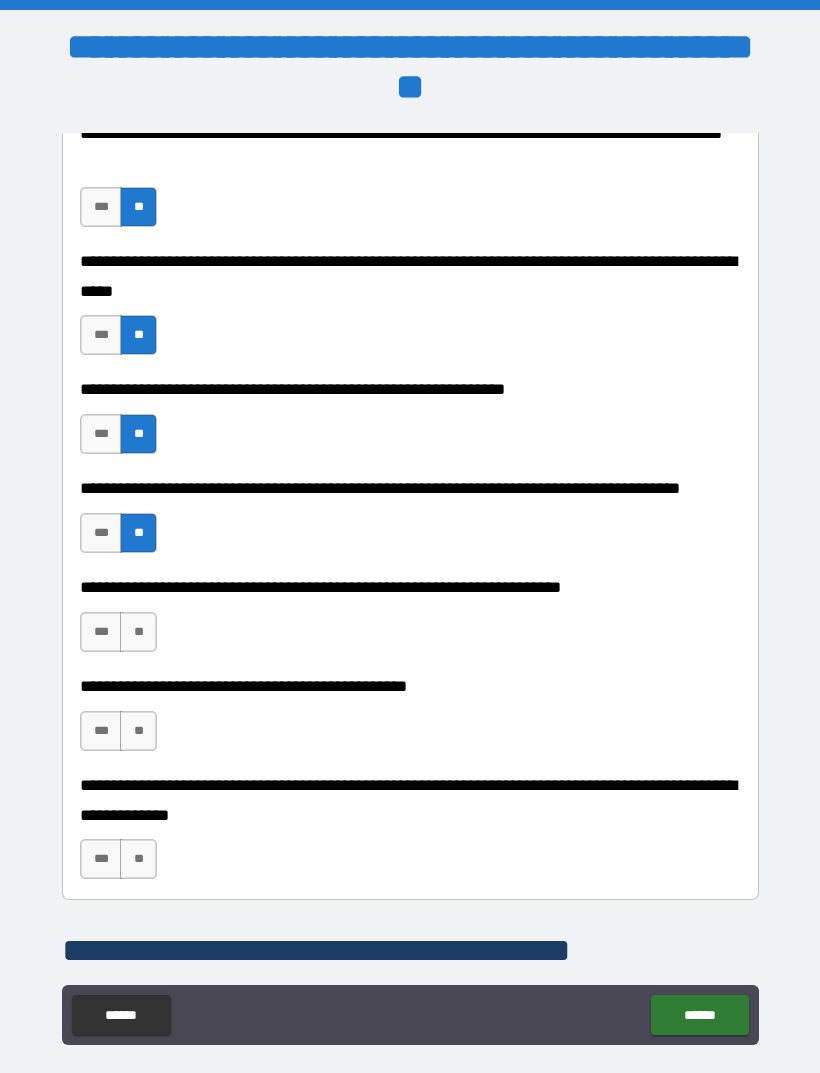 click on "**" at bounding box center (138, 632) 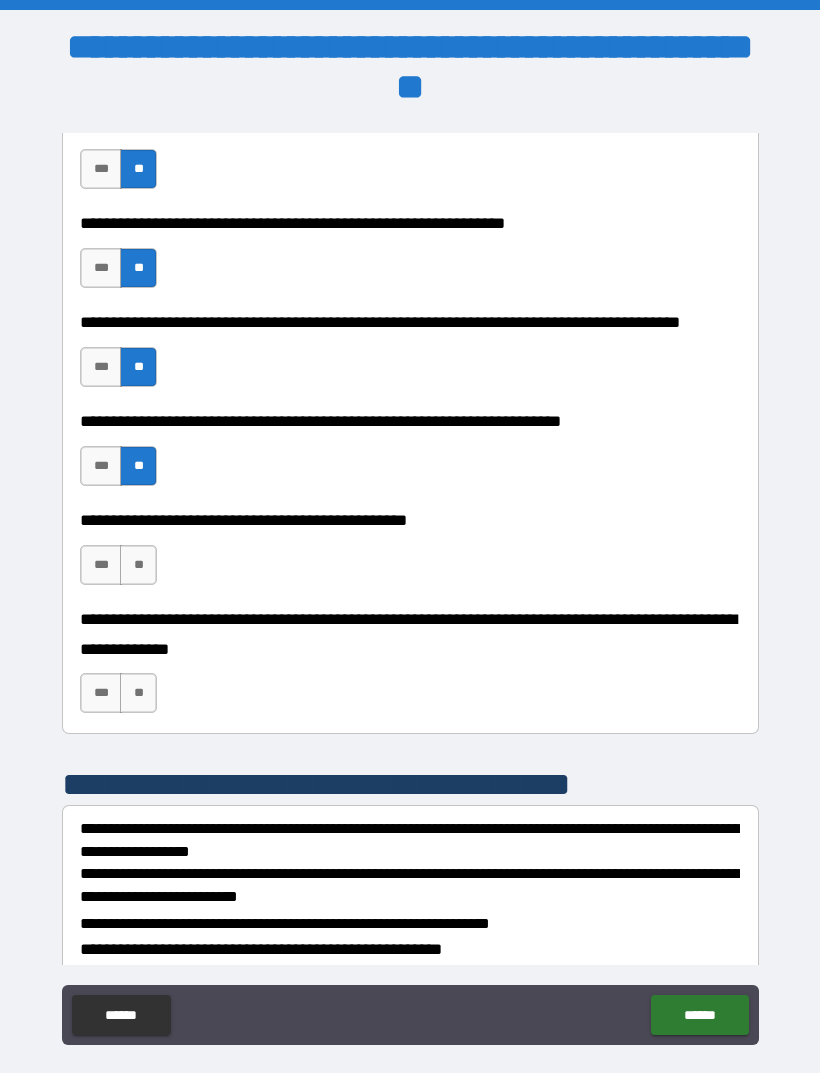 scroll, scrollTop: 956, scrollLeft: 0, axis: vertical 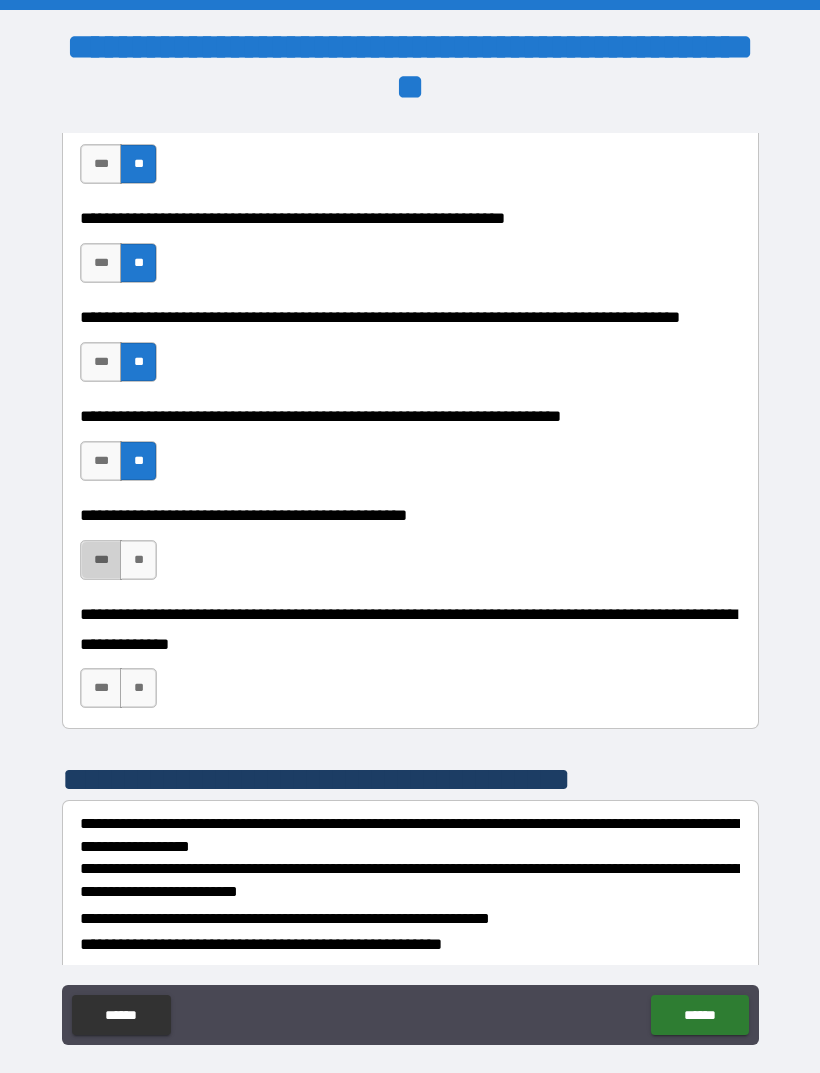 click on "***" at bounding box center [101, 560] 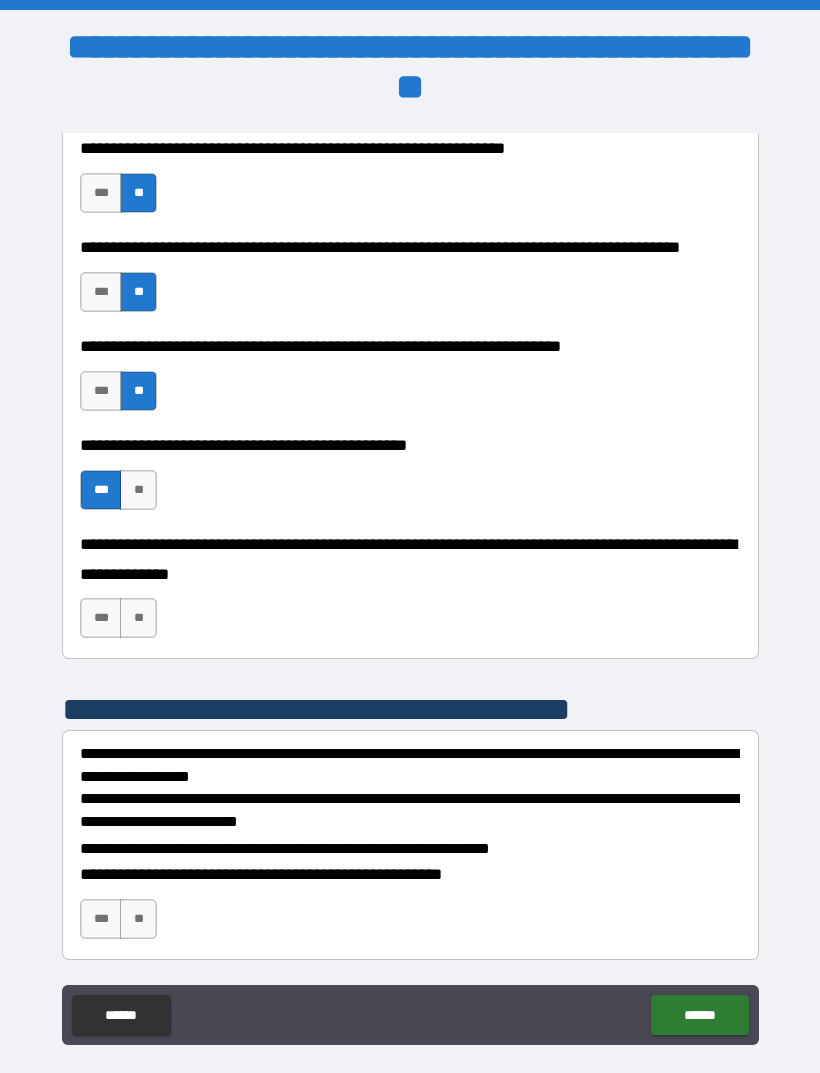 scroll, scrollTop: 1037, scrollLeft: 0, axis: vertical 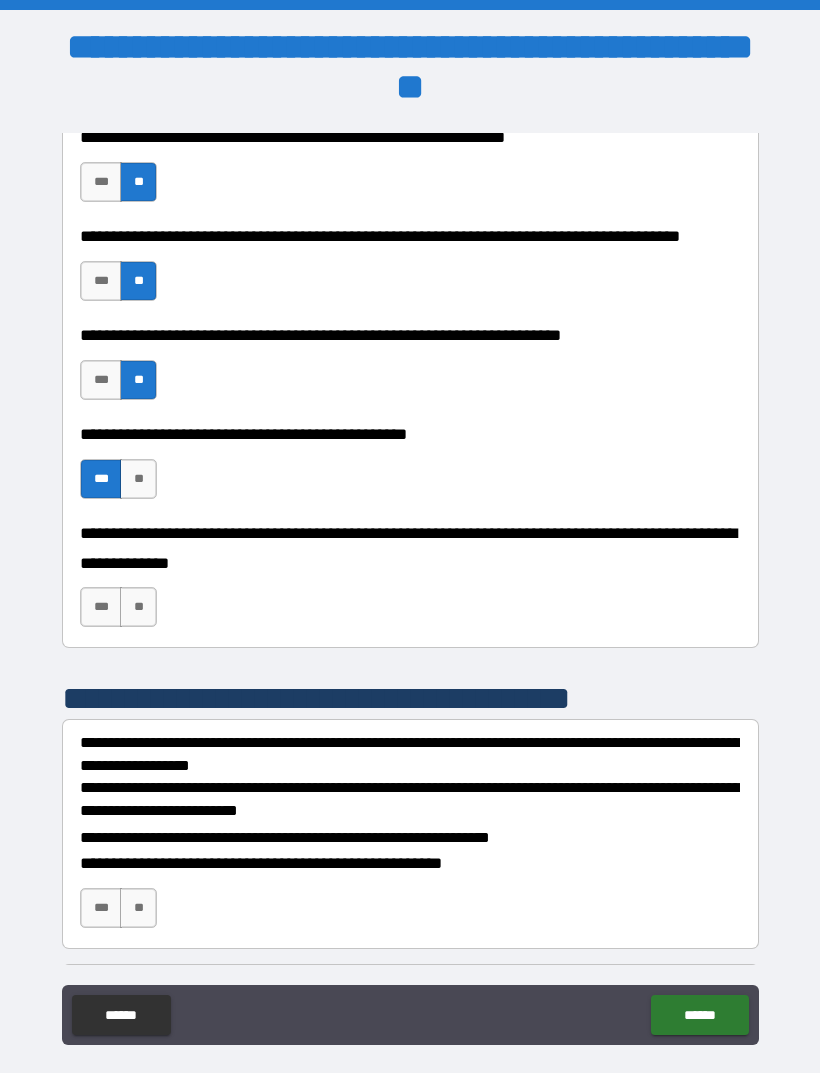 click on "**" at bounding box center (138, 607) 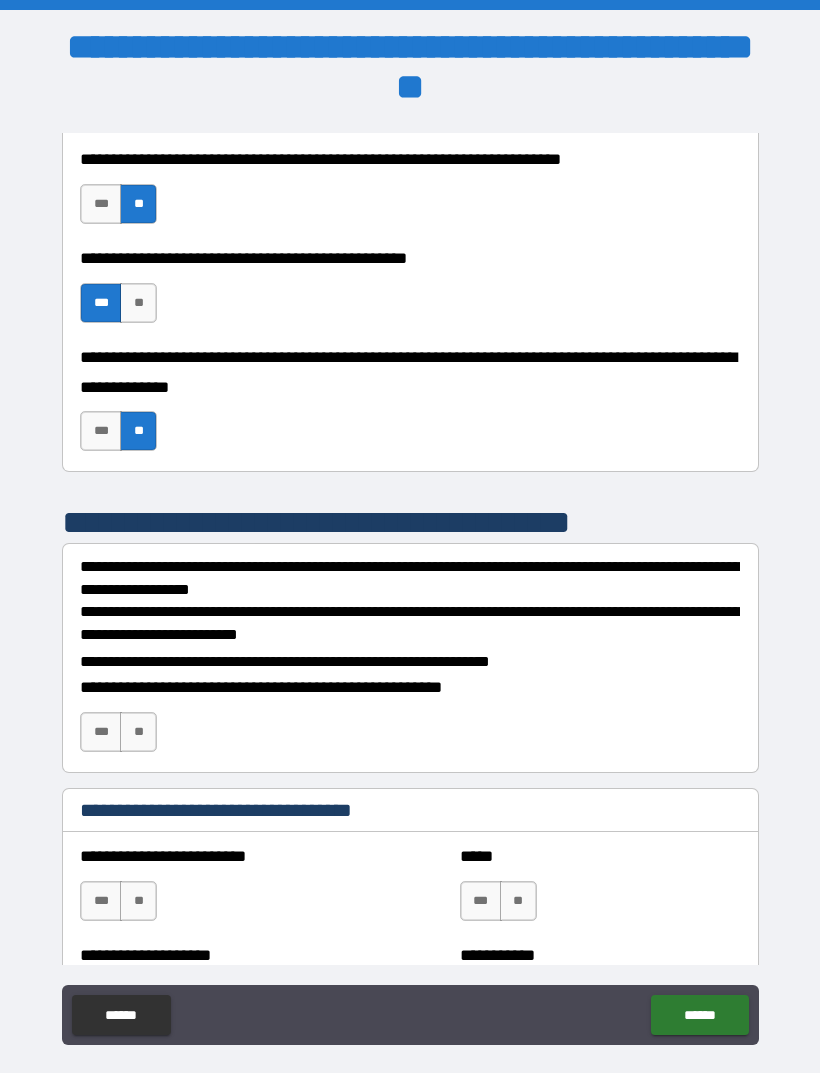 scroll, scrollTop: 1220, scrollLeft: 0, axis: vertical 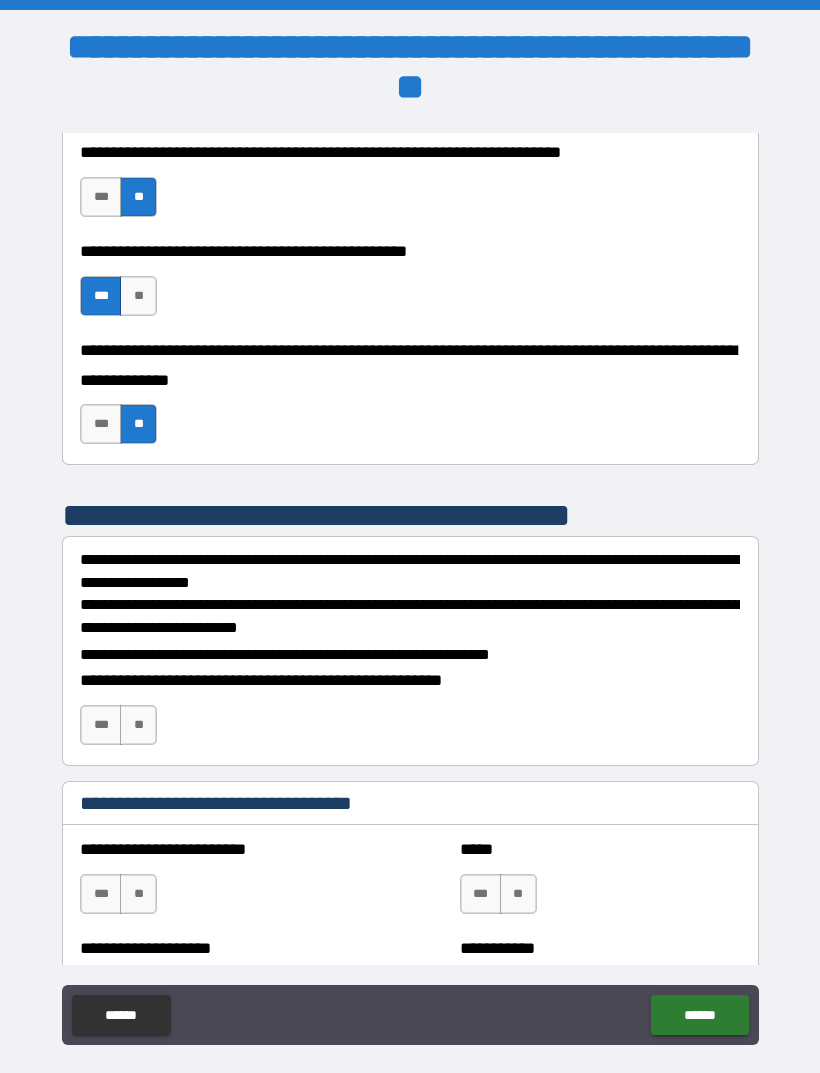 click on "**" at bounding box center (138, 725) 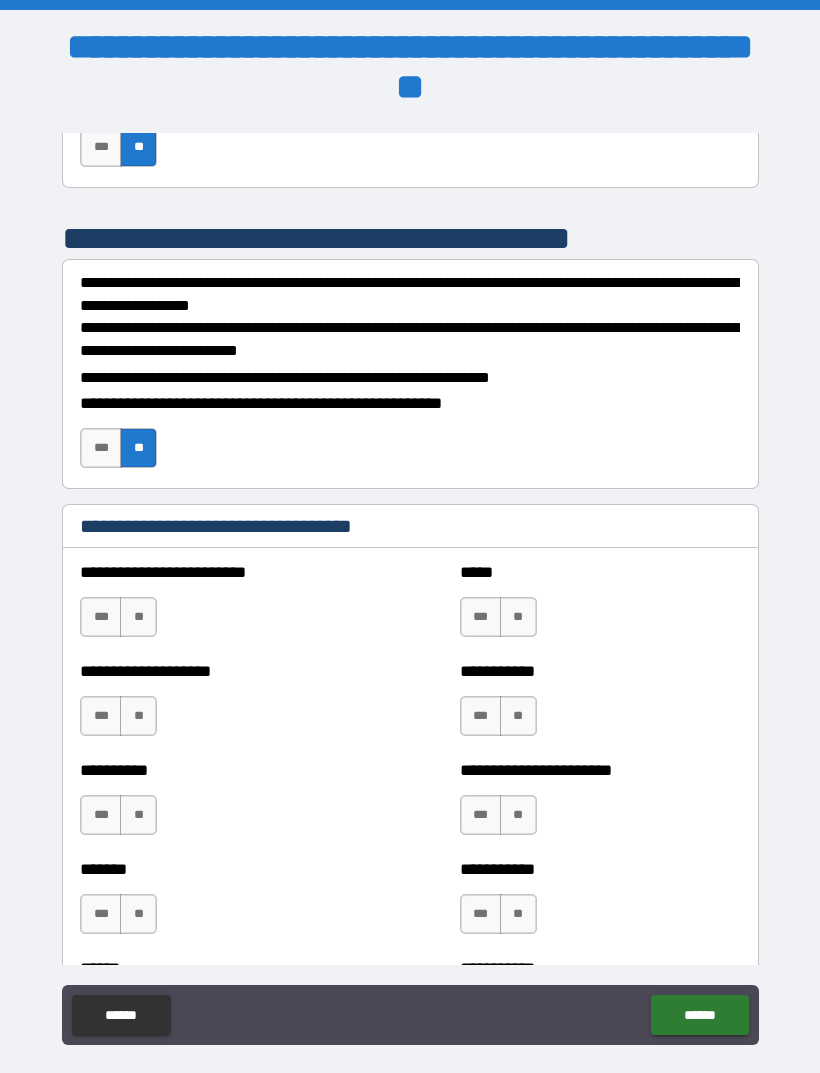 scroll, scrollTop: 1505, scrollLeft: 0, axis: vertical 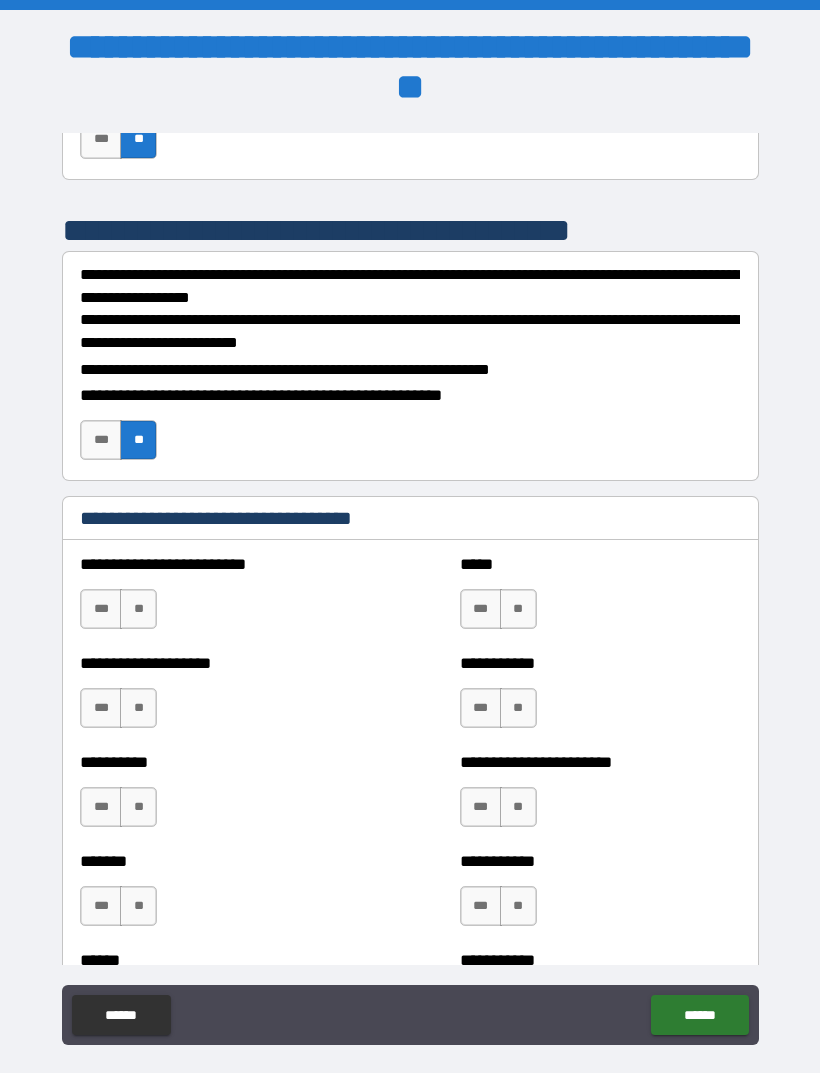 click on "**" at bounding box center [138, 609] 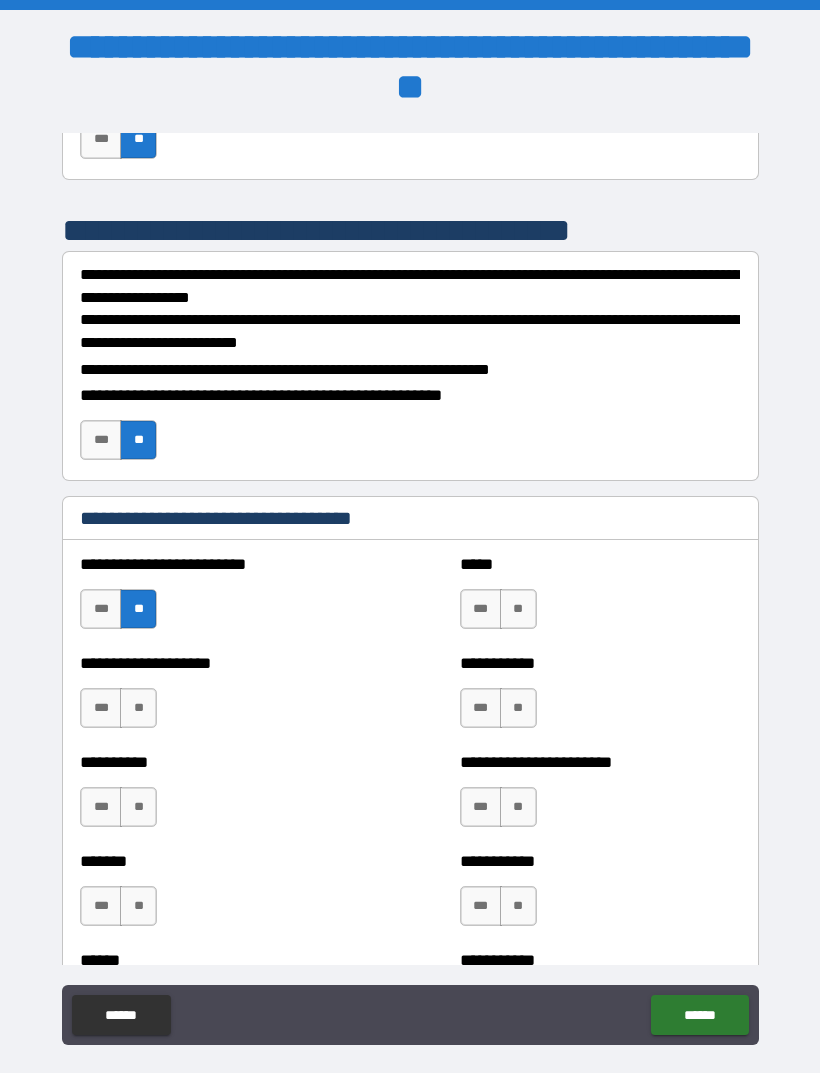 click on "**" at bounding box center [518, 609] 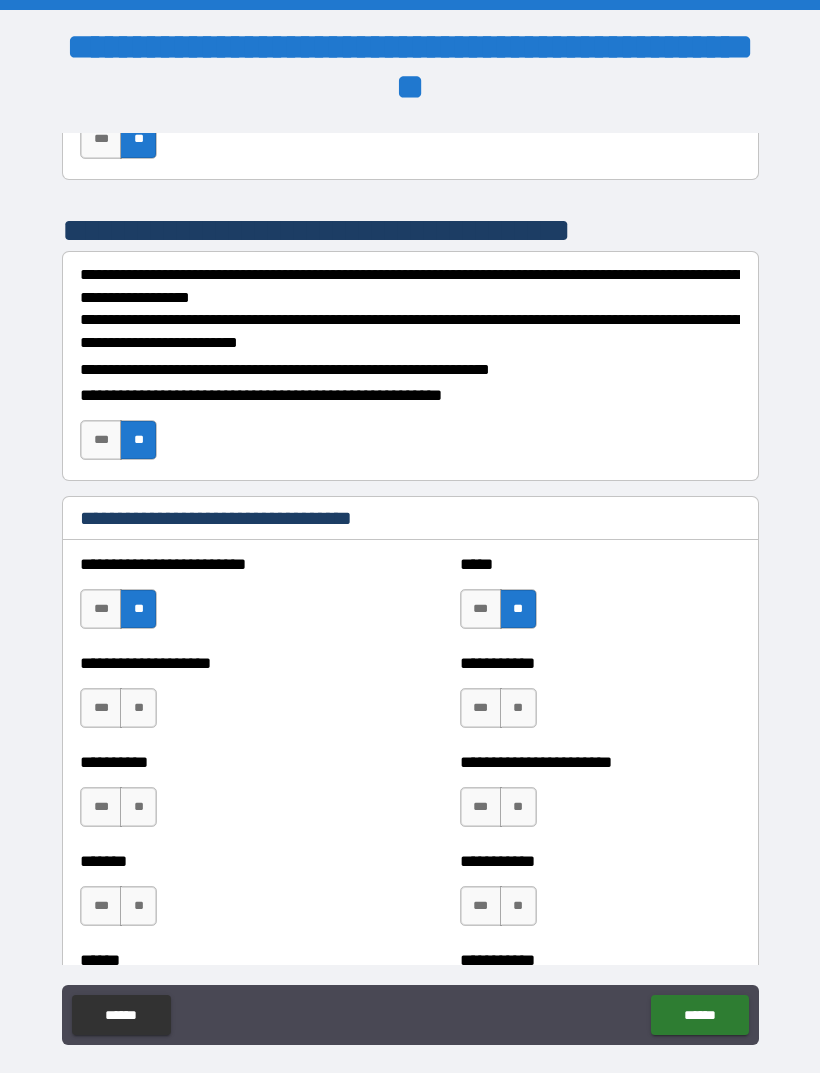 click on "**" at bounding box center [138, 708] 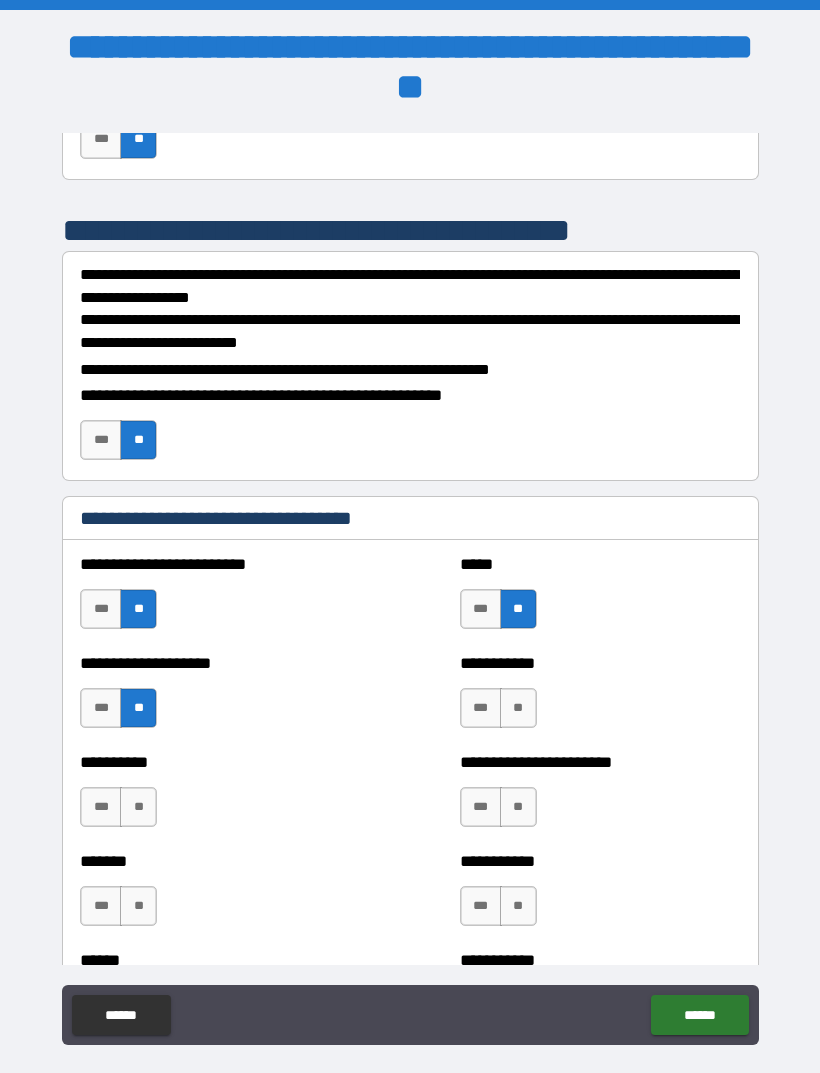 click on "**" at bounding box center (518, 708) 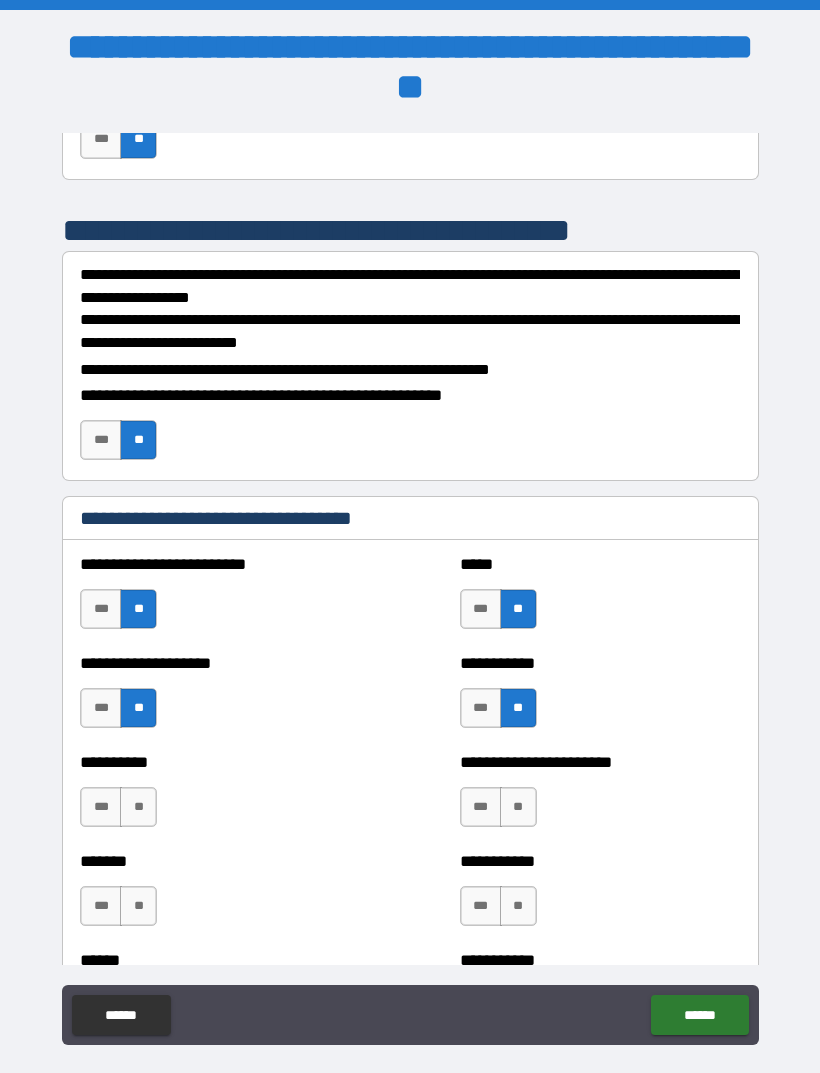 click on "**" at bounding box center [518, 807] 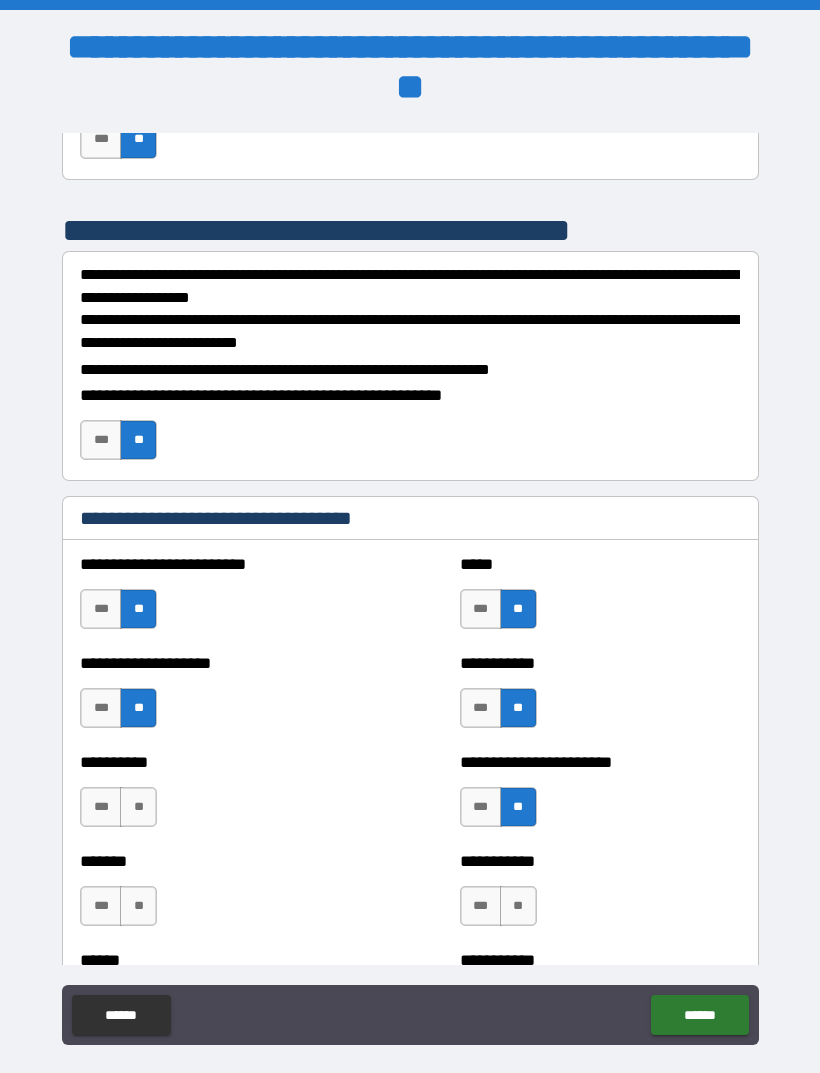 click on "**" at bounding box center (138, 807) 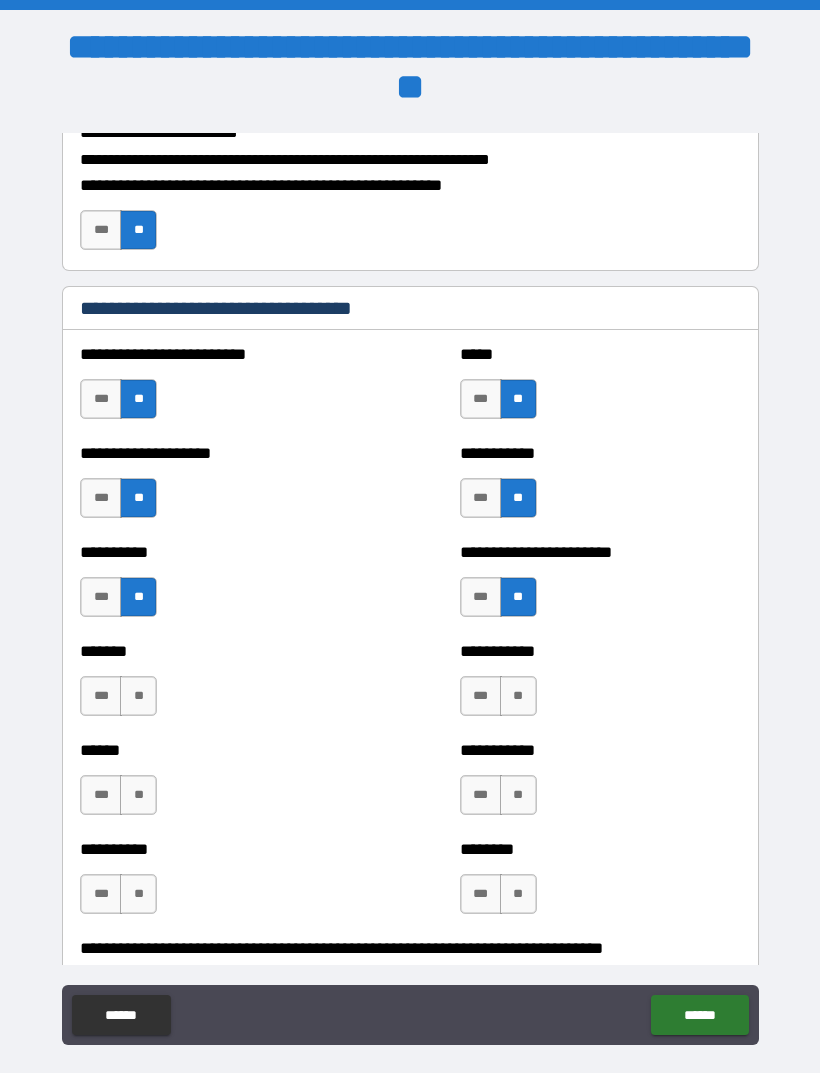 scroll, scrollTop: 1731, scrollLeft: 0, axis: vertical 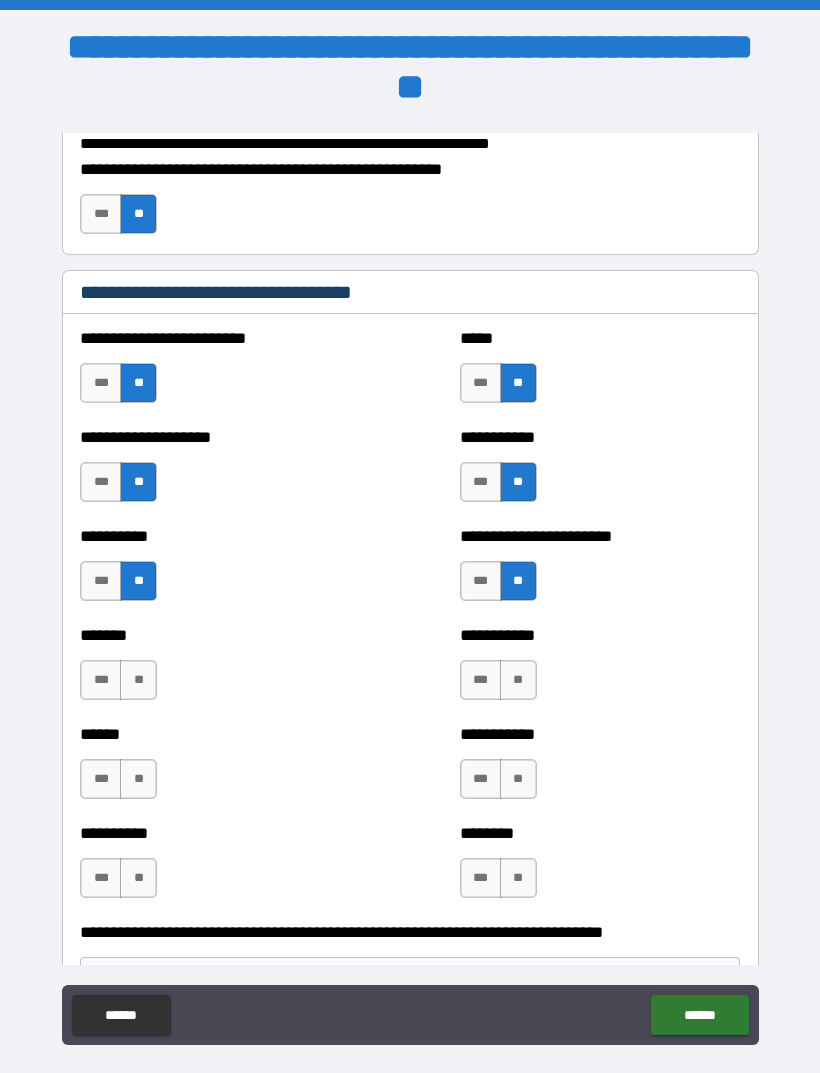 click on "**" at bounding box center (518, 680) 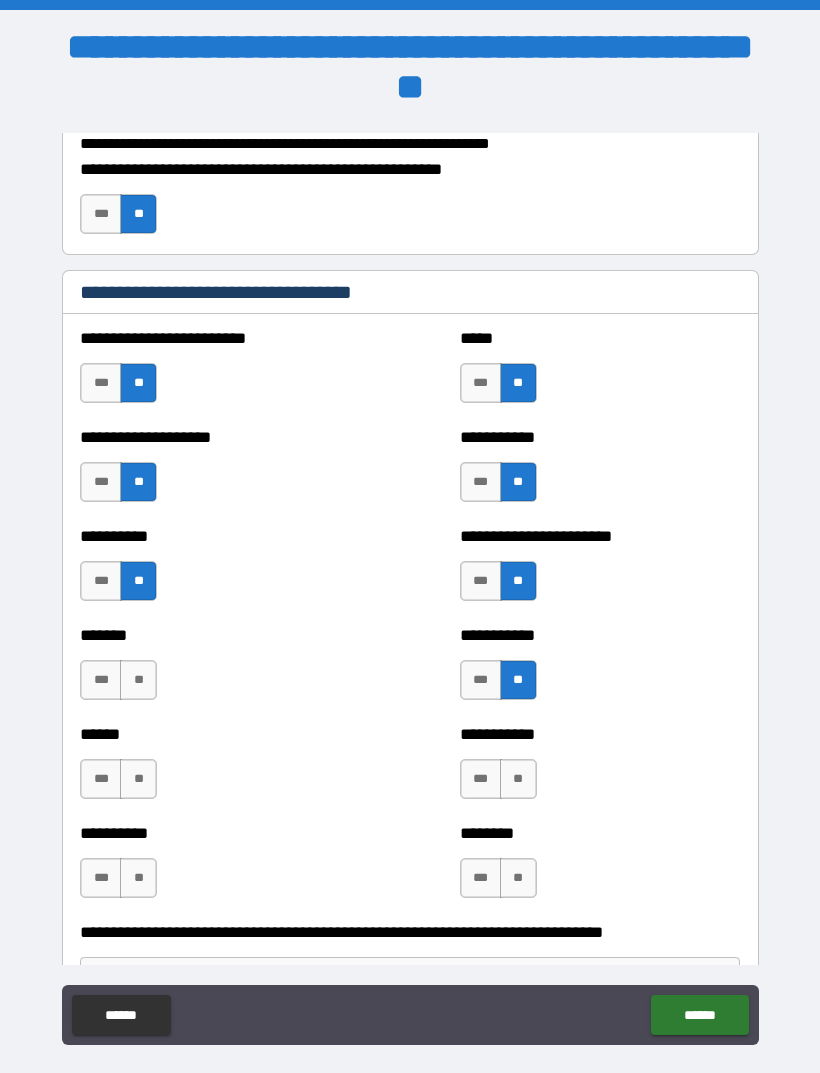 click on "**" at bounding box center (138, 680) 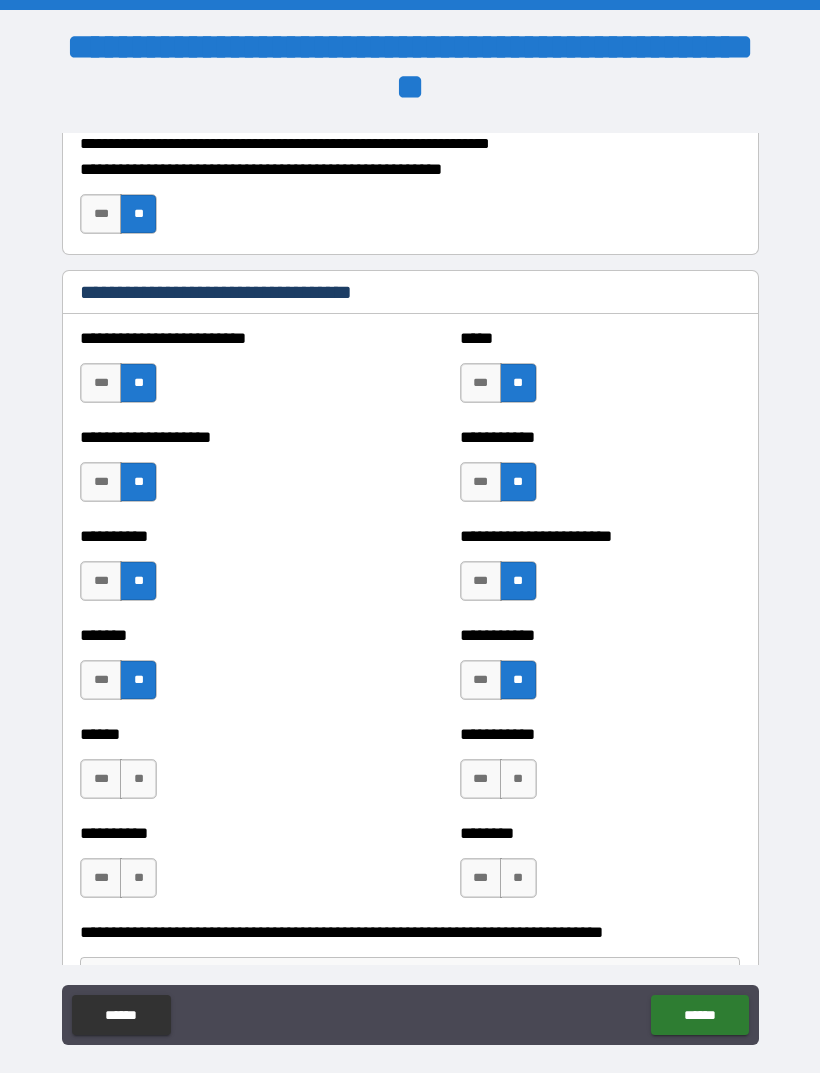 click on "**" at bounding box center (138, 779) 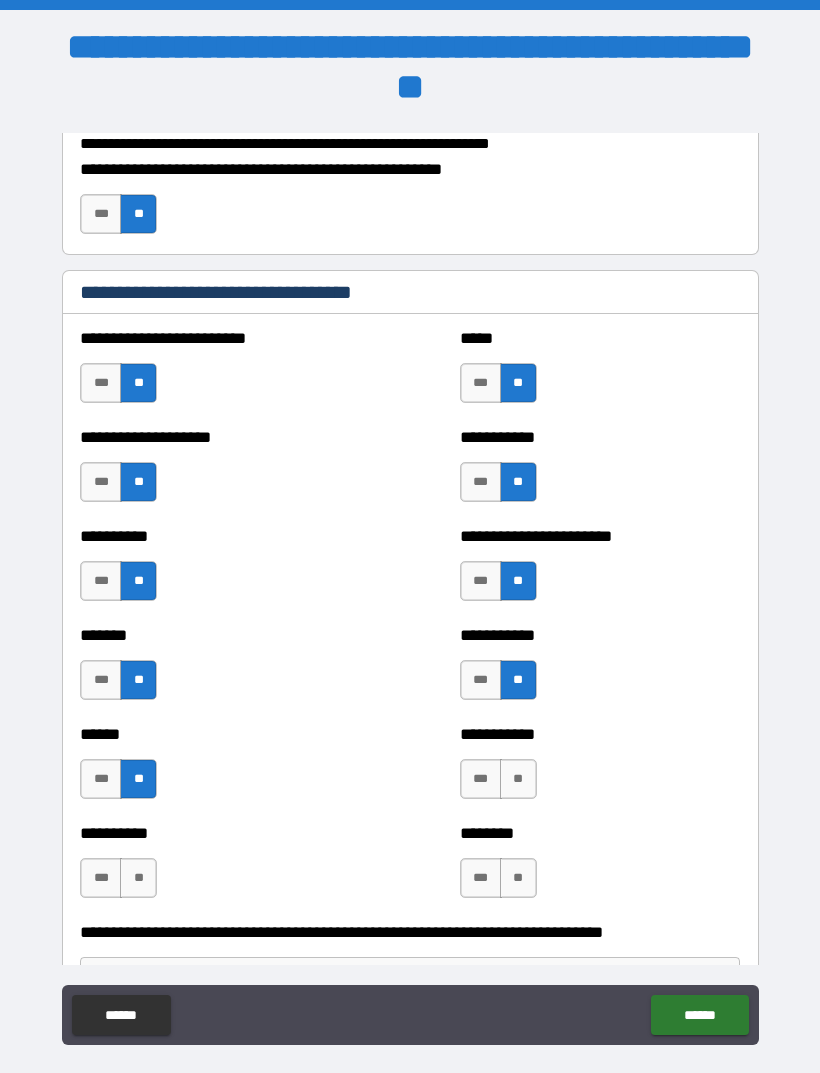 click on "**" at bounding box center (518, 779) 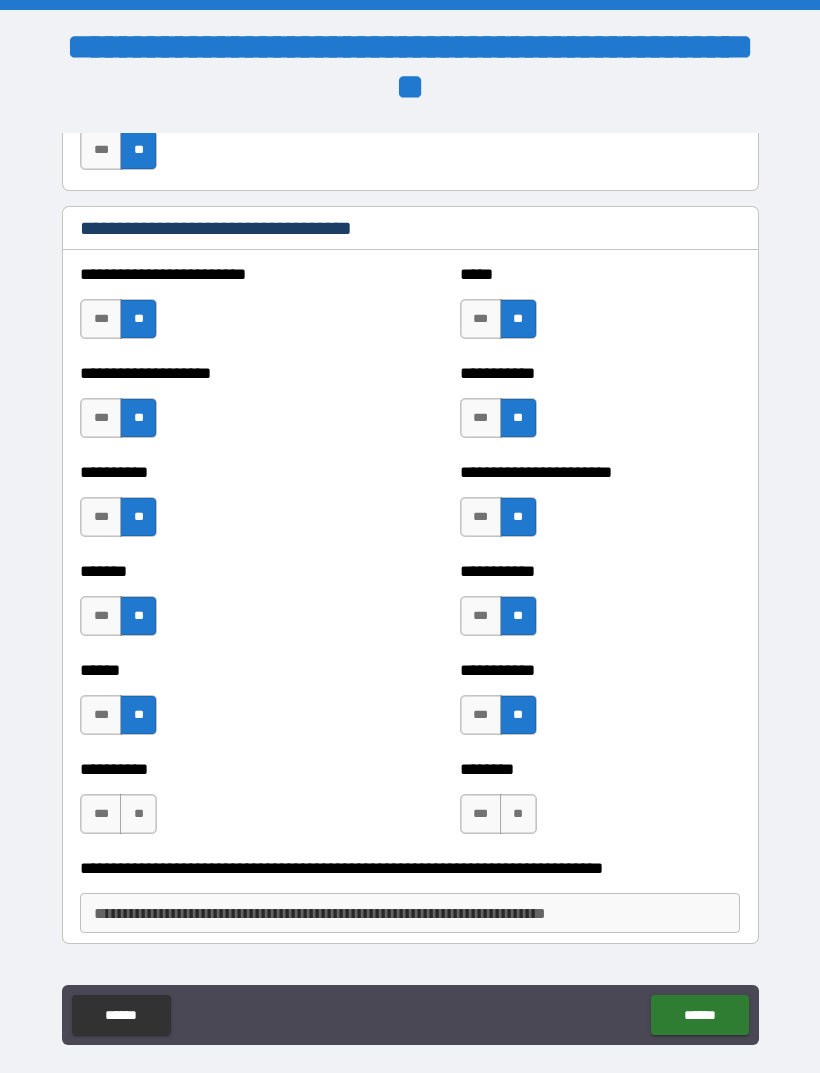 scroll, scrollTop: 1894, scrollLeft: 0, axis: vertical 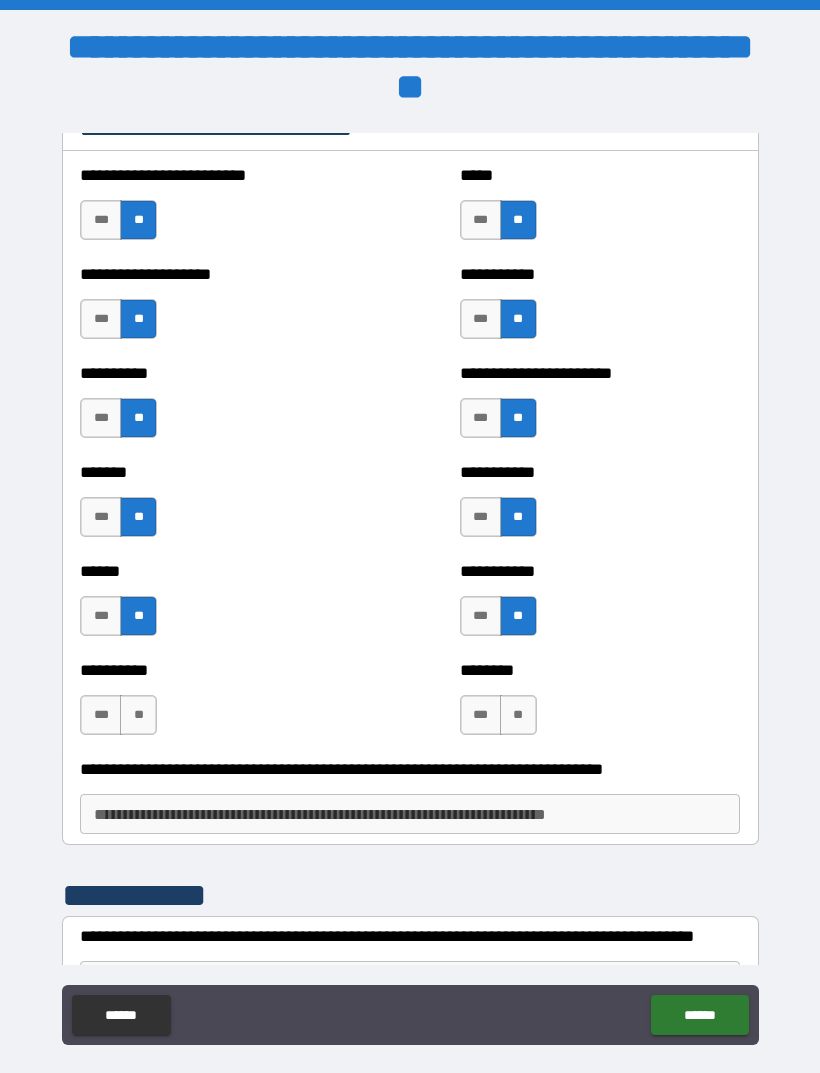 click on "**" at bounding box center [518, 715] 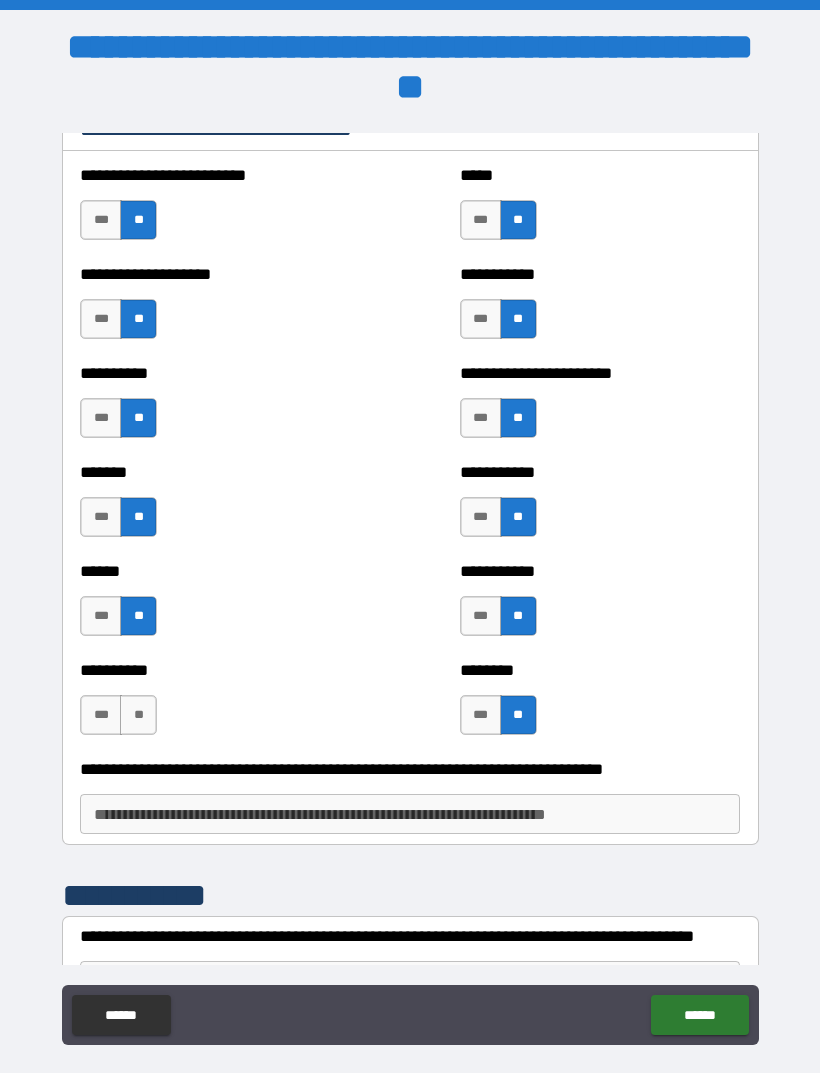 click on "**" at bounding box center (138, 715) 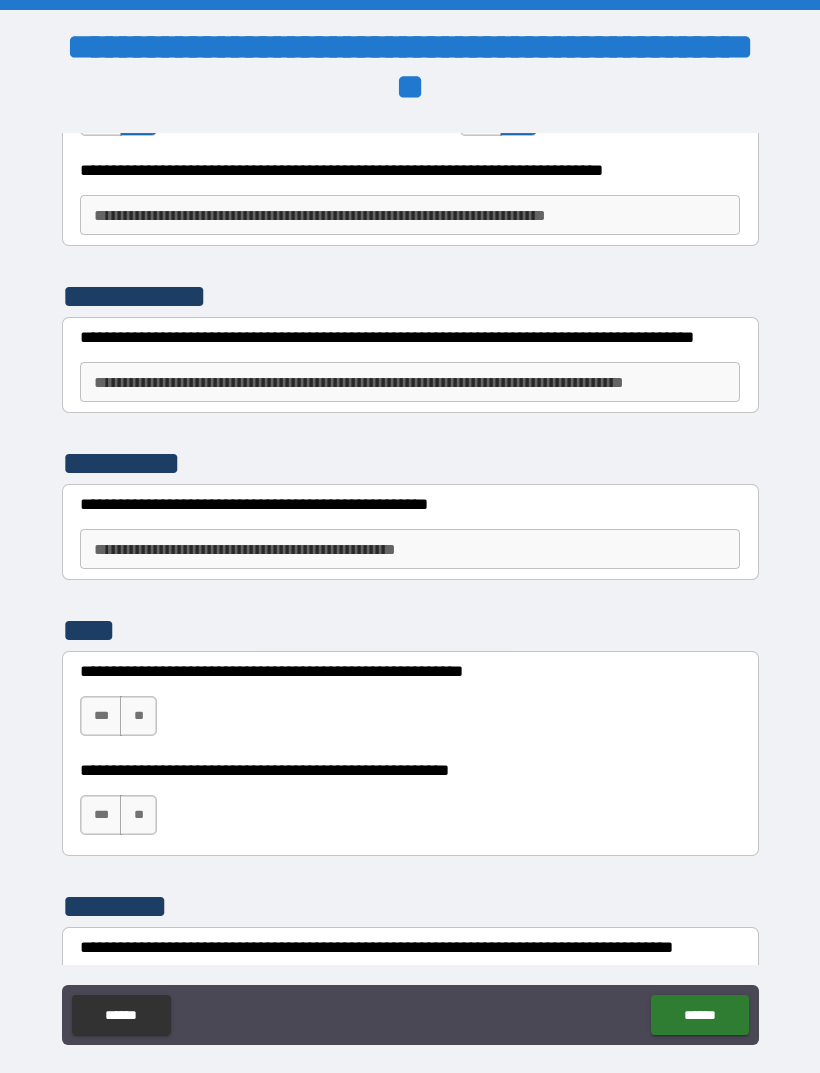 scroll, scrollTop: 2495, scrollLeft: 0, axis: vertical 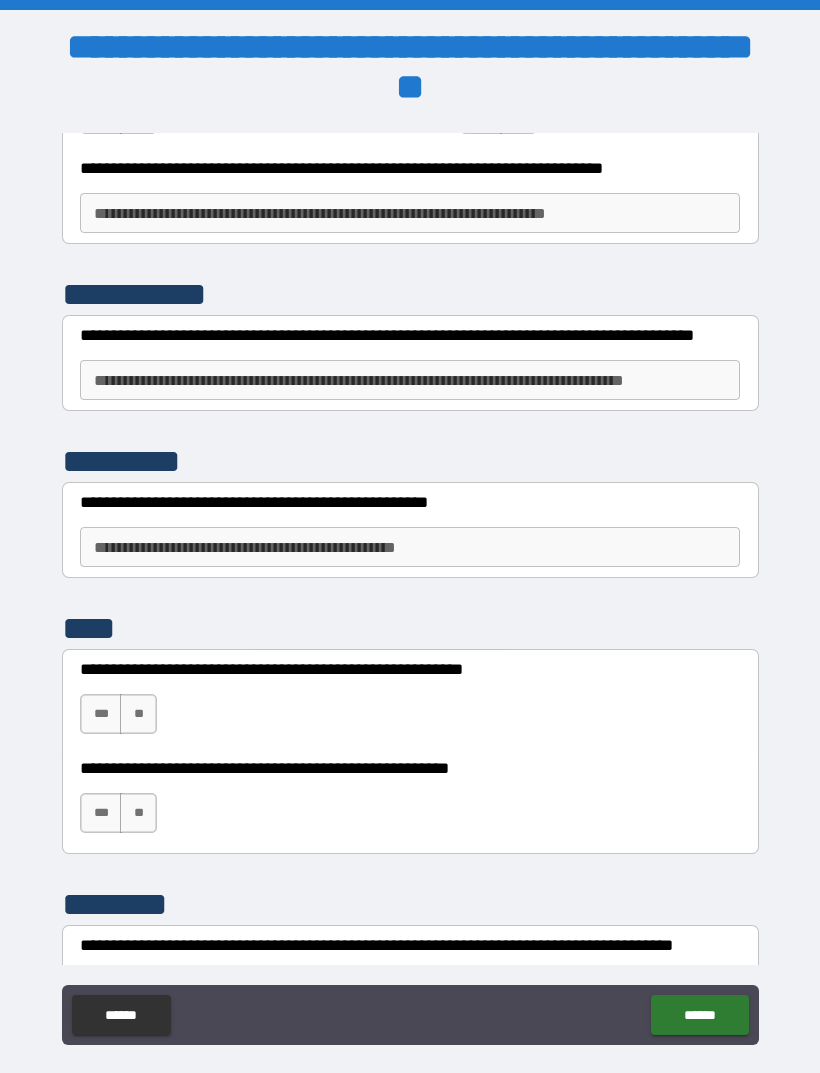 click on "**********" at bounding box center [410, 547] 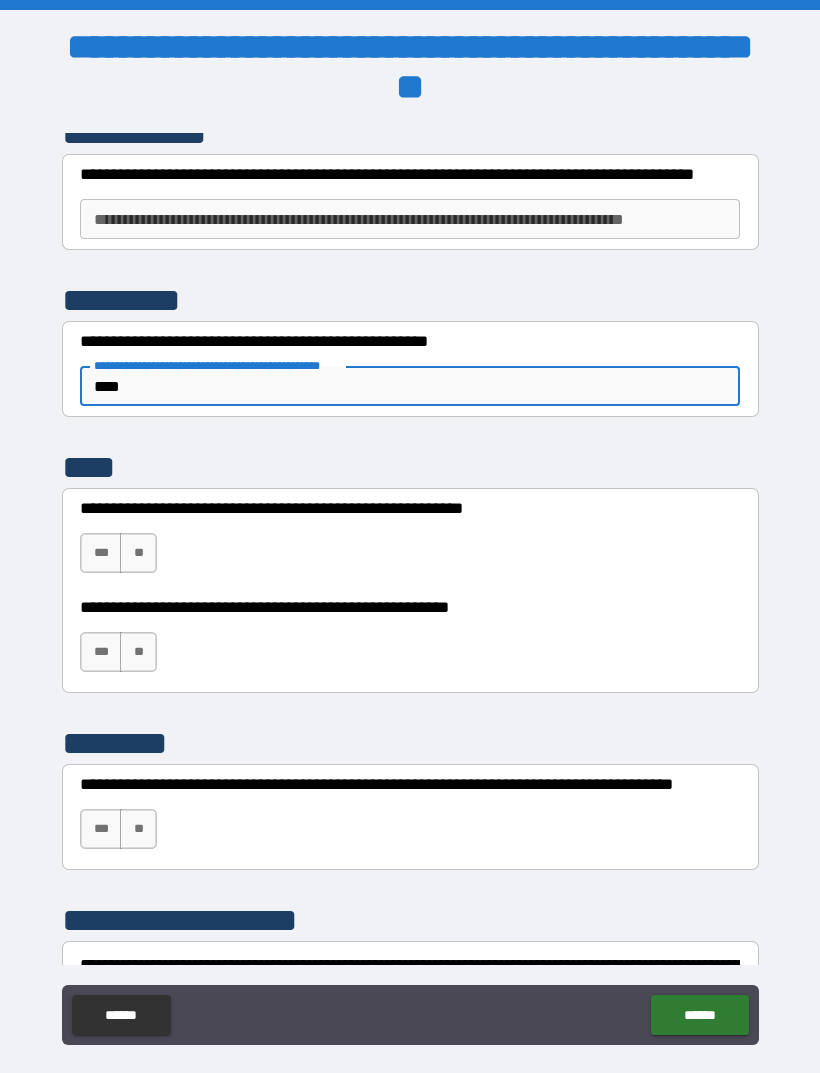 scroll, scrollTop: 2706, scrollLeft: 0, axis: vertical 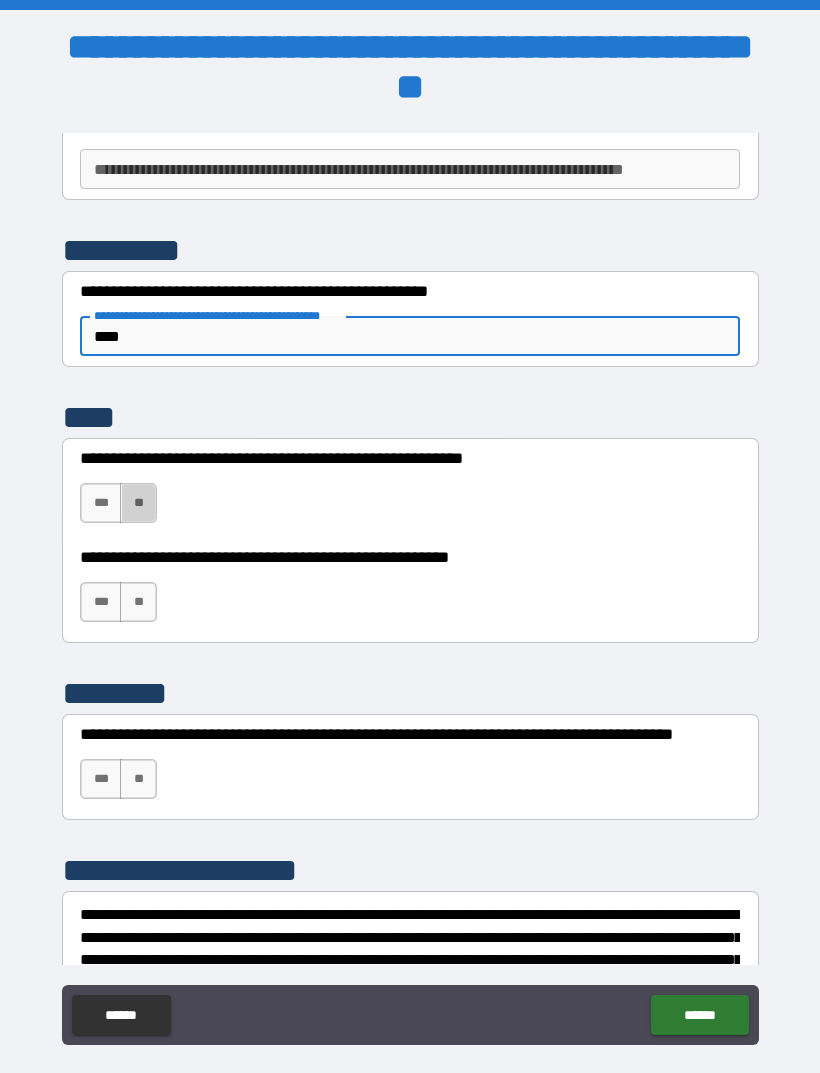 type on "****" 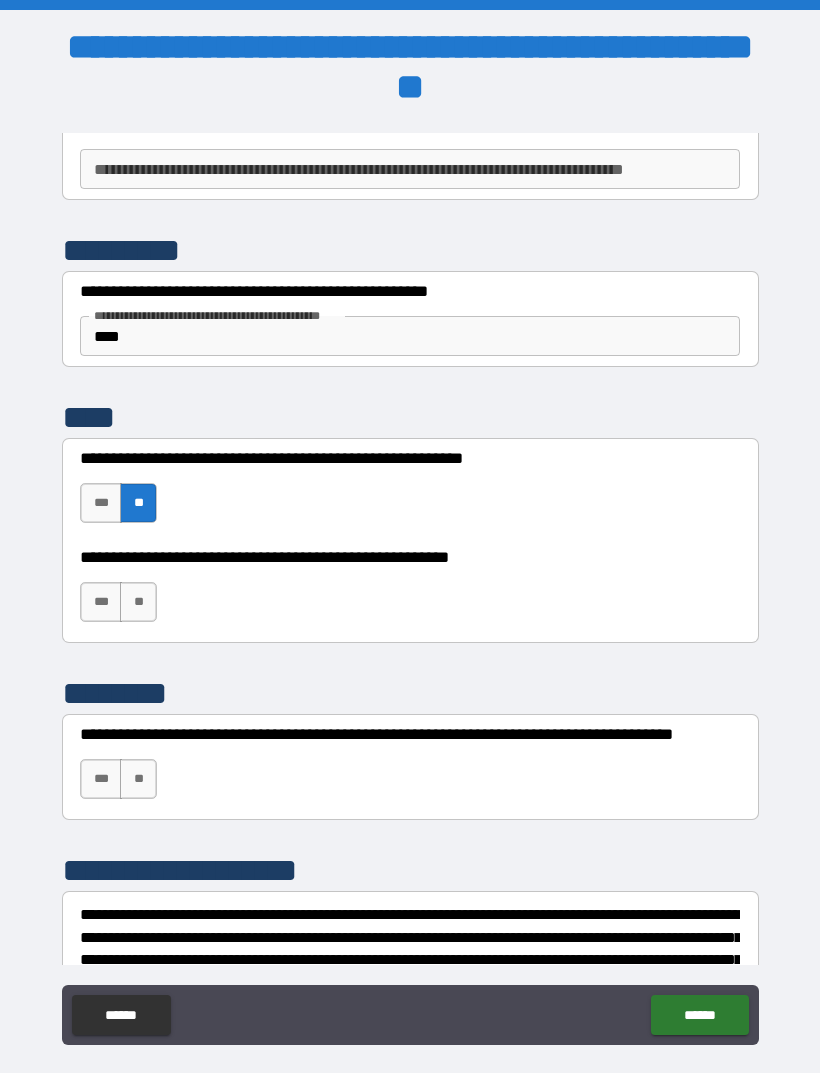 click on "**" at bounding box center (138, 602) 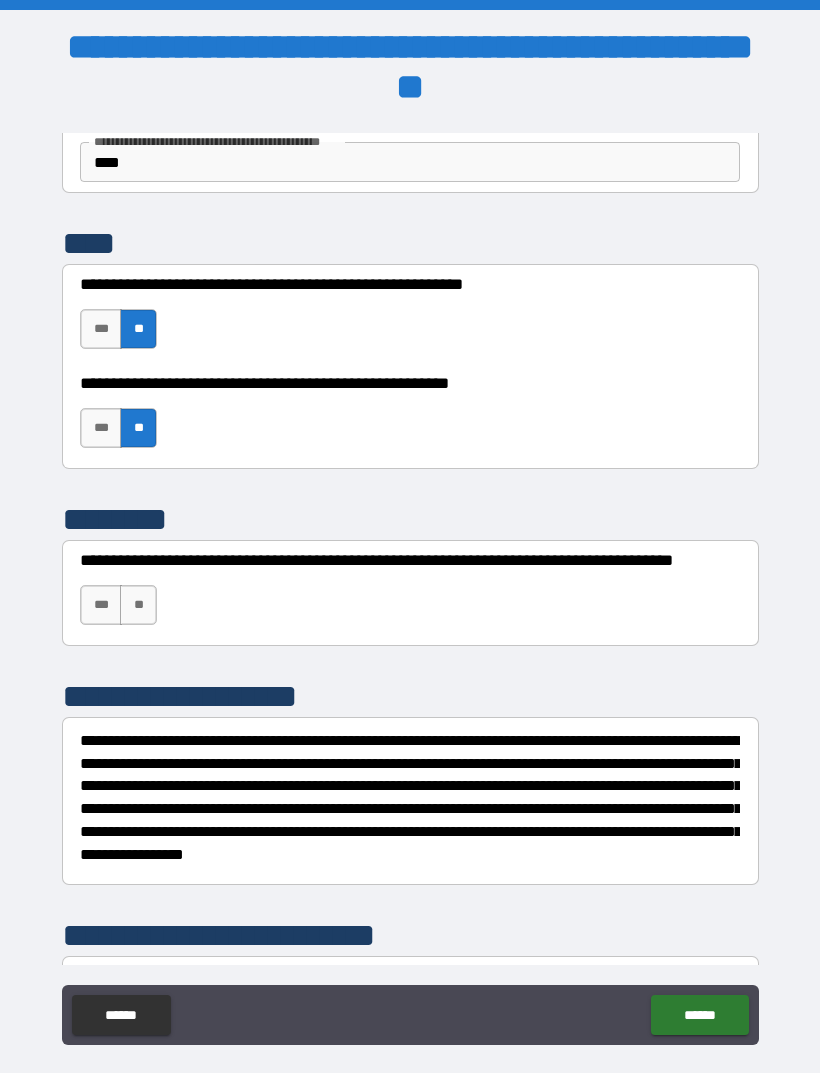 scroll, scrollTop: 2882, scrollLeft: 0, axis: vertical 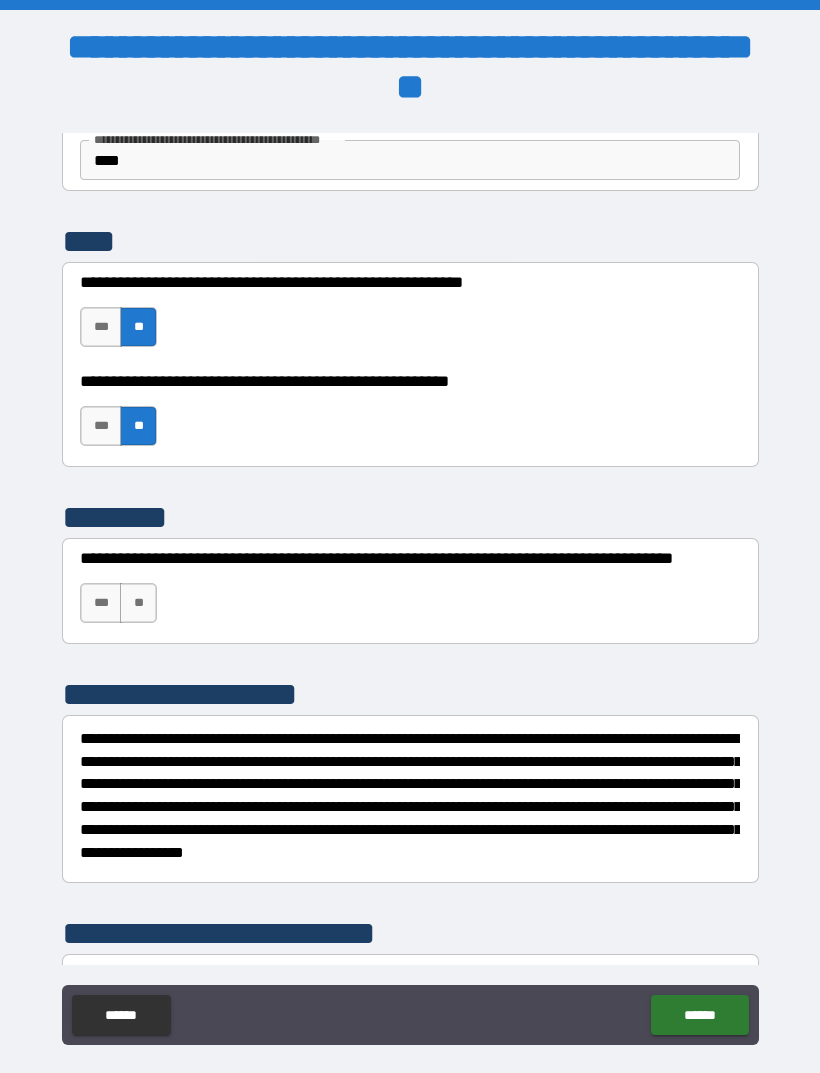 click on "**" at bounding box center [138, 603] 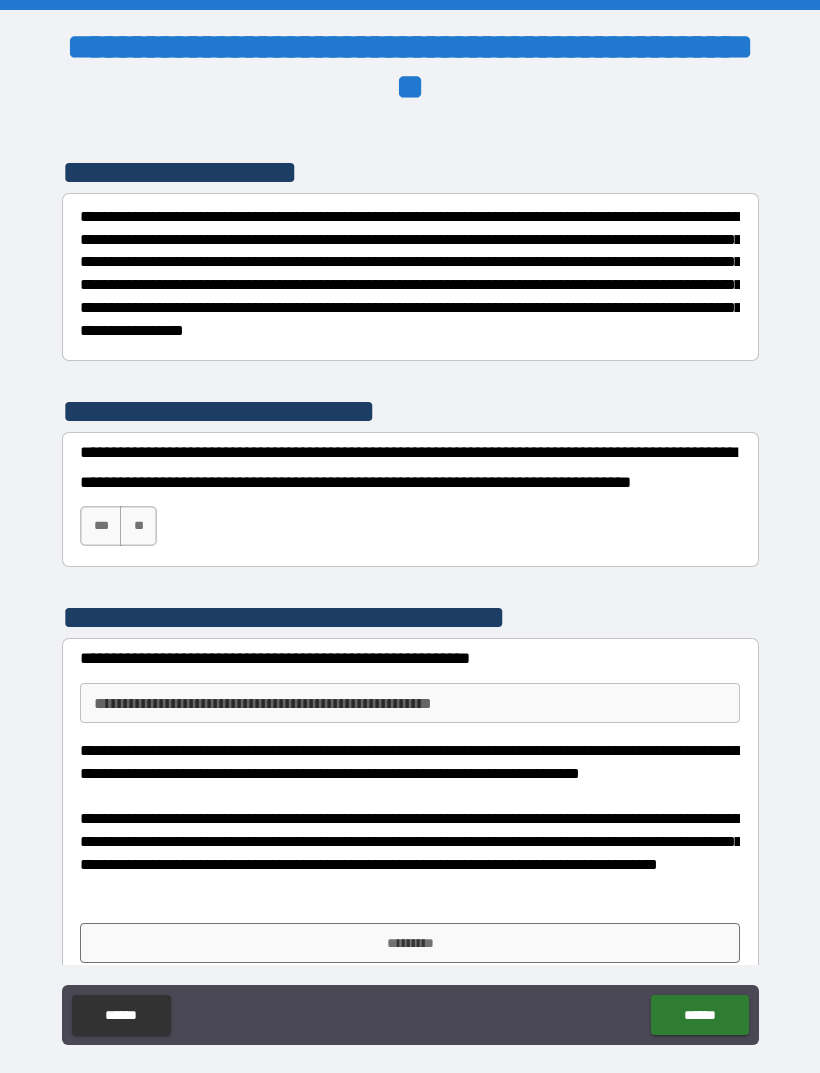 scroll, scrollTop: 3429, scrollLeft: 0, axis: vertical 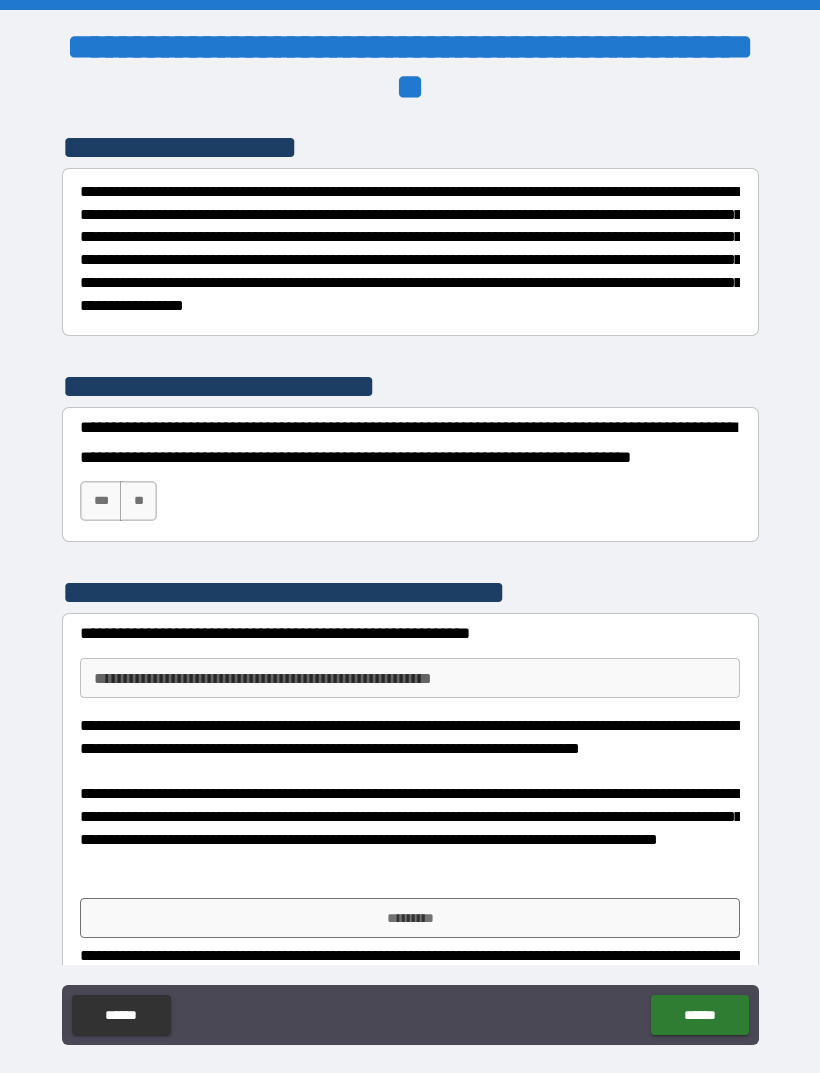 click on "***" at bounding box center [101, 501] 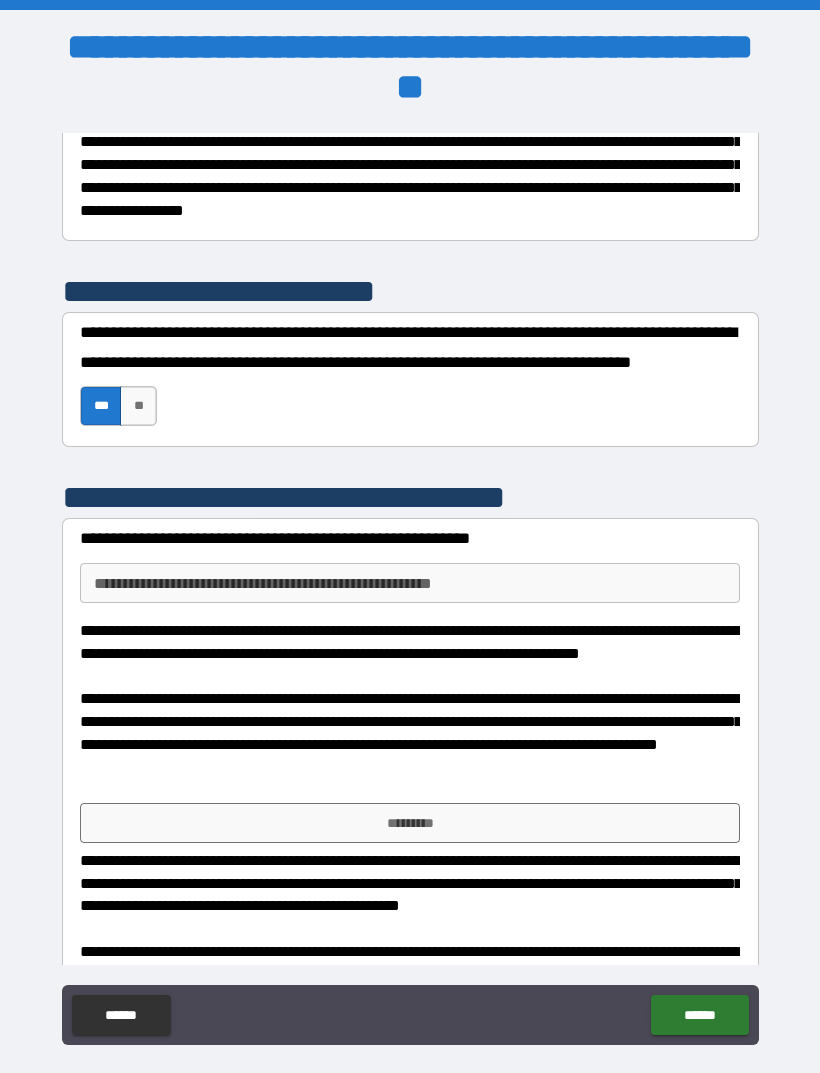 scroll, scrollTop: 3525, scrollLeft: 0, axis: vertical 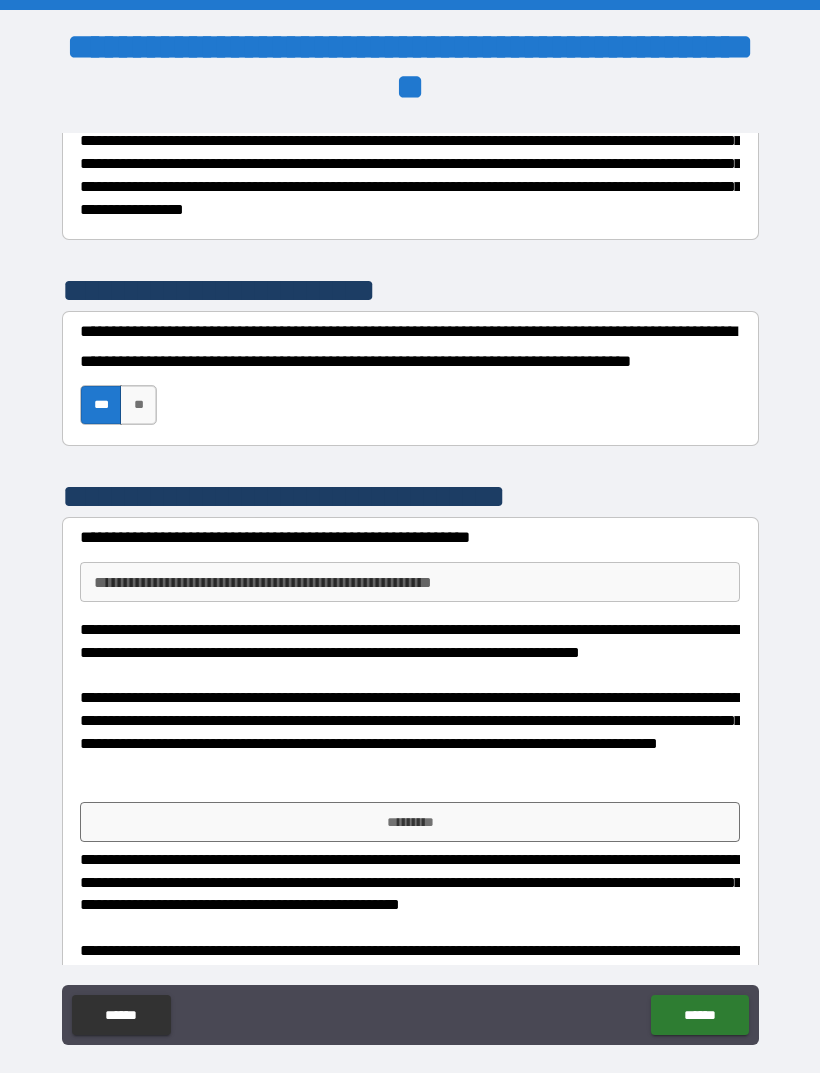 click on "**********" at bounding box center [410, 582] 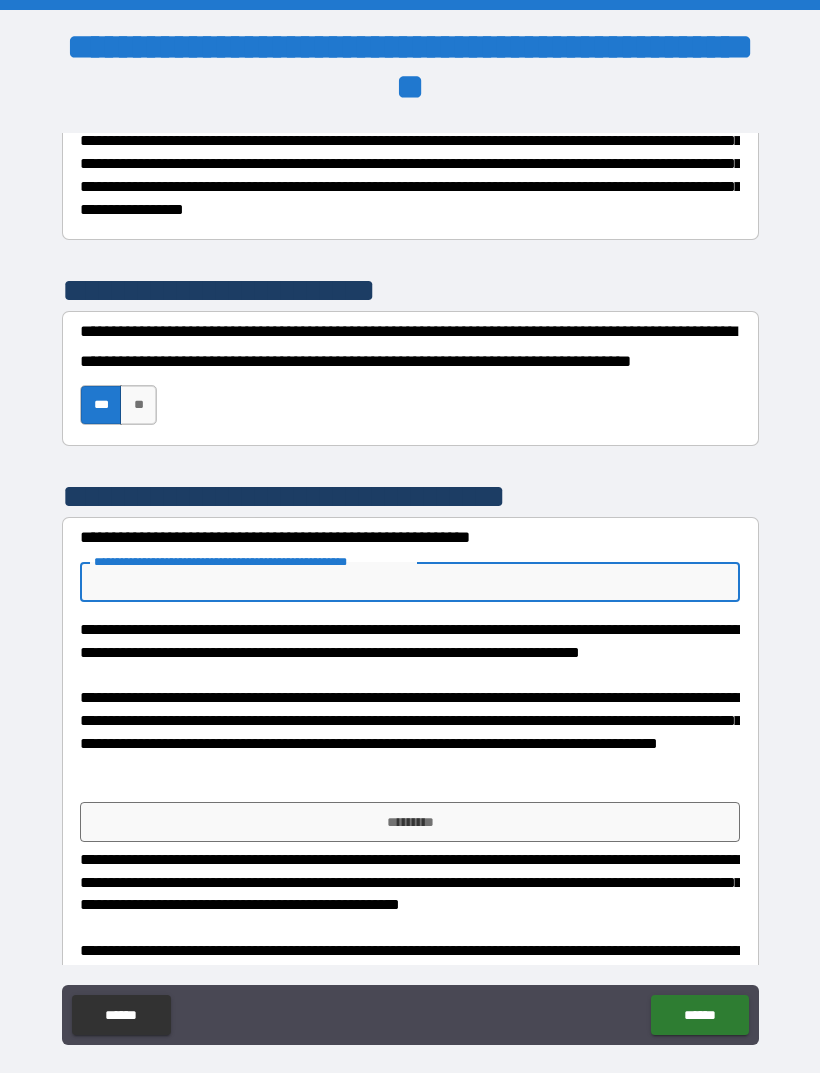 type on "**********" 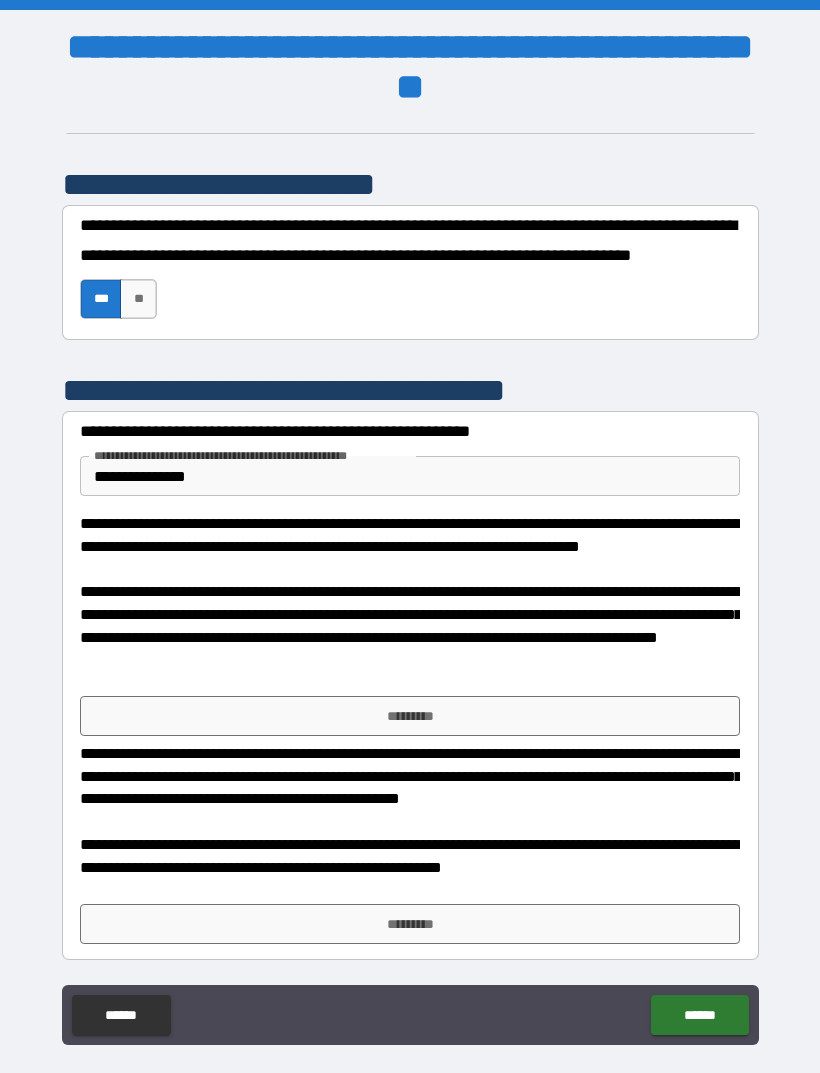 scroll, scrollTop: 3631, scrollLeft: 0, axis: vertical 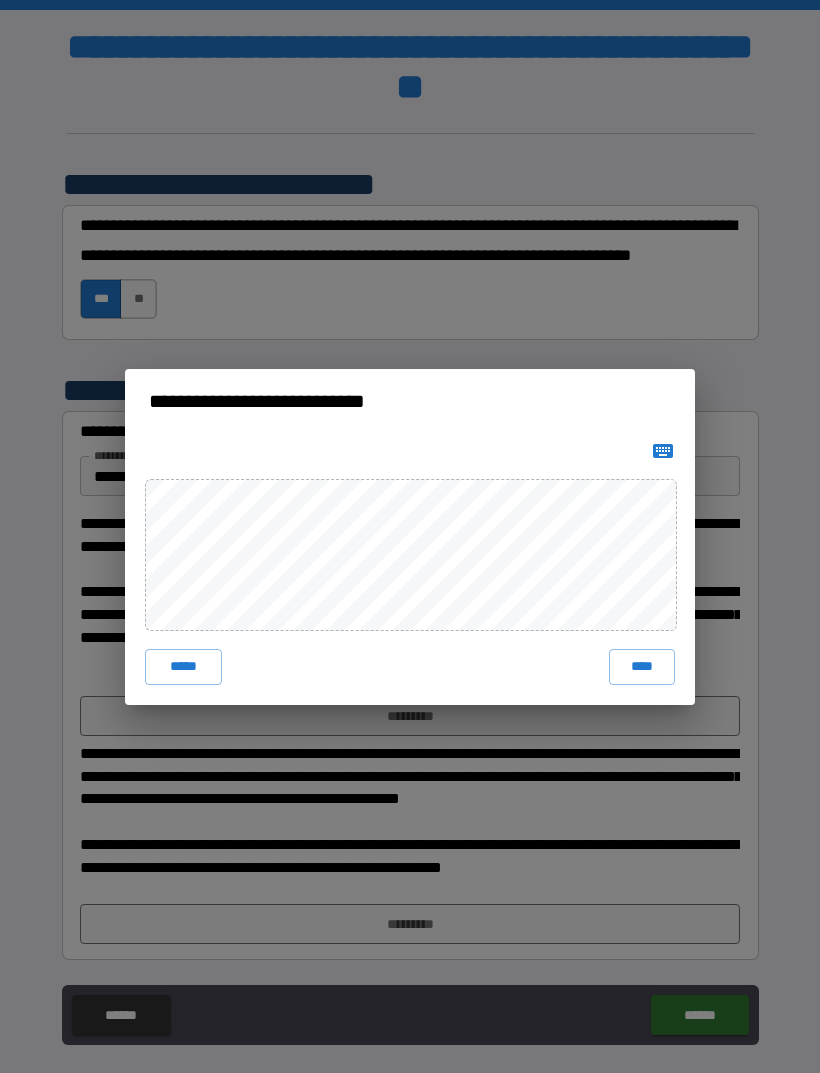click on "****" at bounding box center [642, 667] 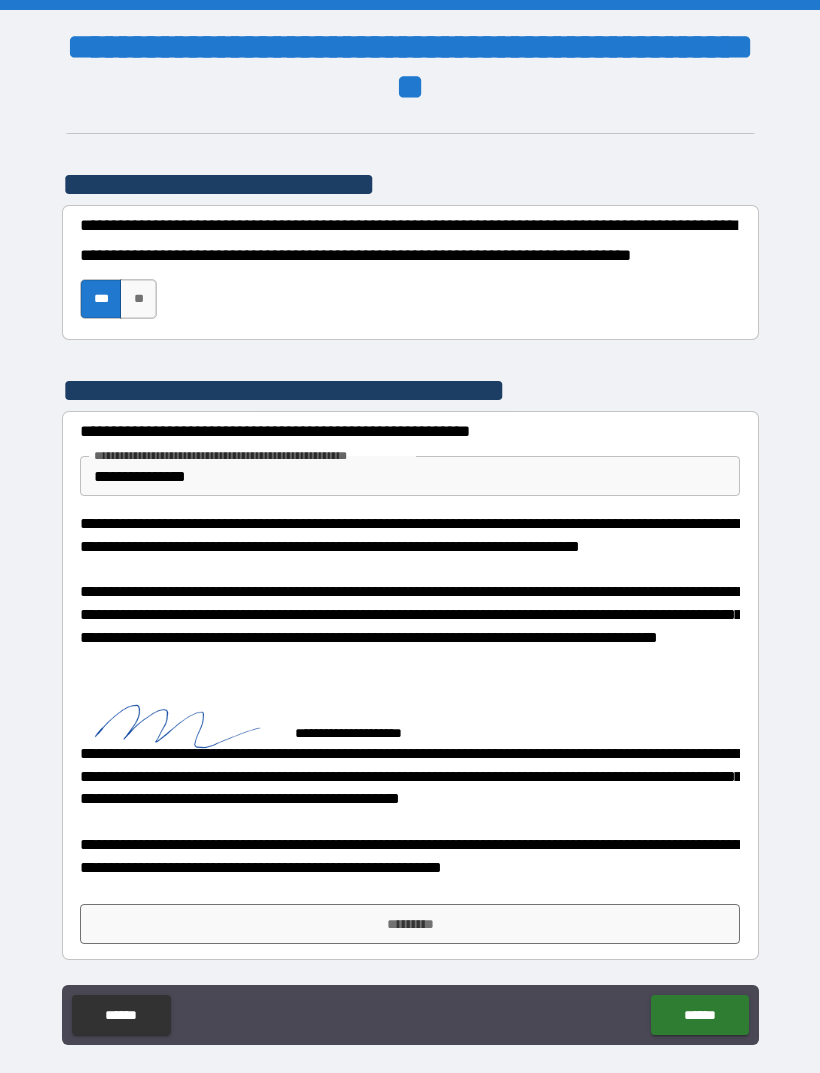 scroll, scrollTop: 3621, scrollLeft: 0, axis: vertical 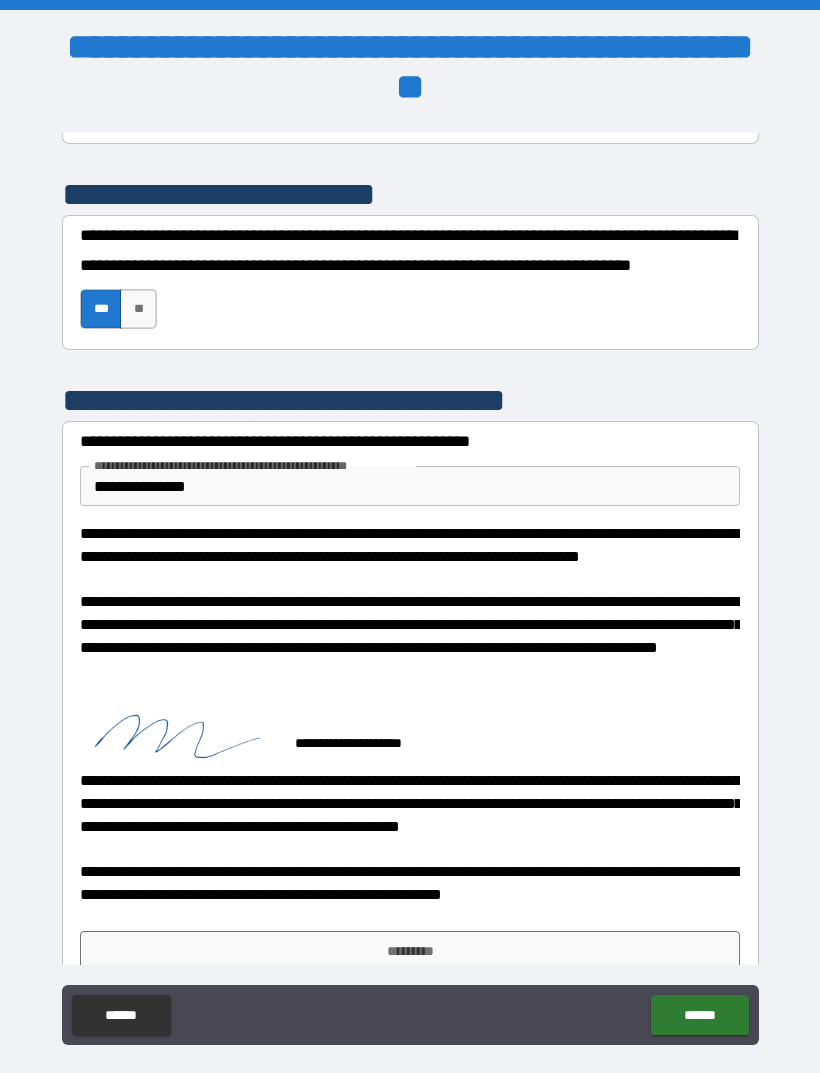 click on "*********" at bounding box center (410, 951) 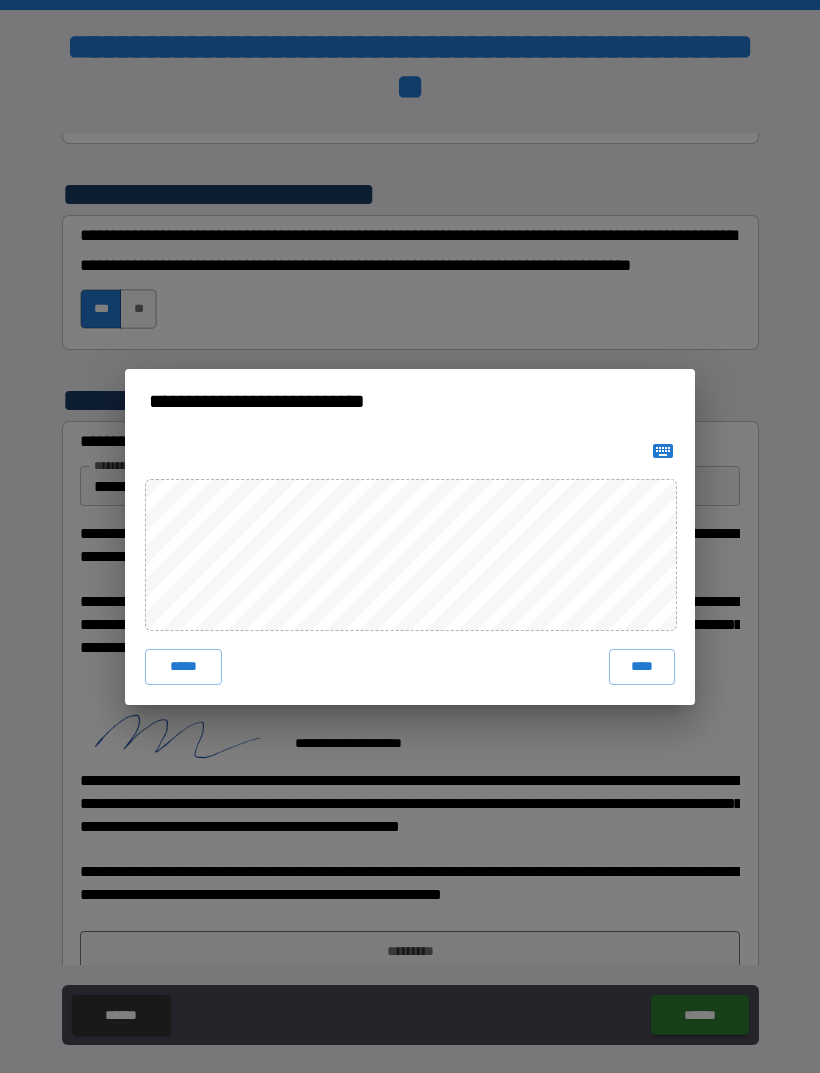 click on "****" at bounding box center [642, 667] 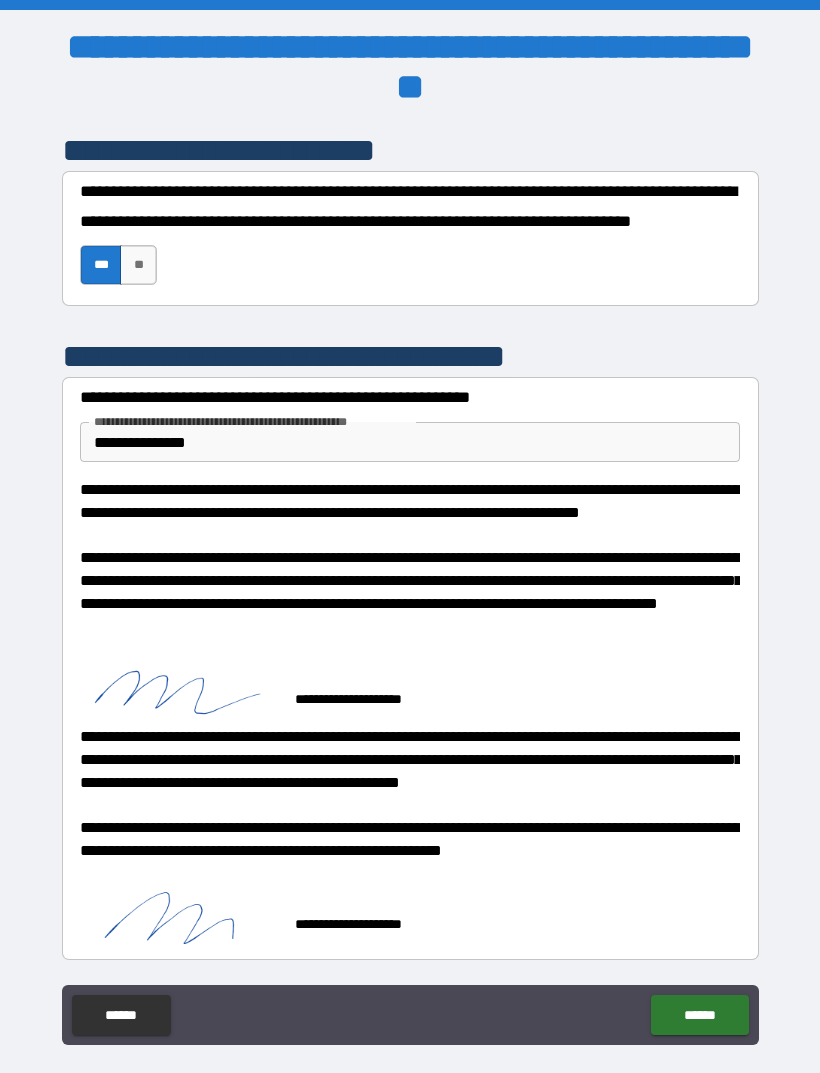 scroll, scrollTop: 3665, scrollLeft: 0, axis: vertical 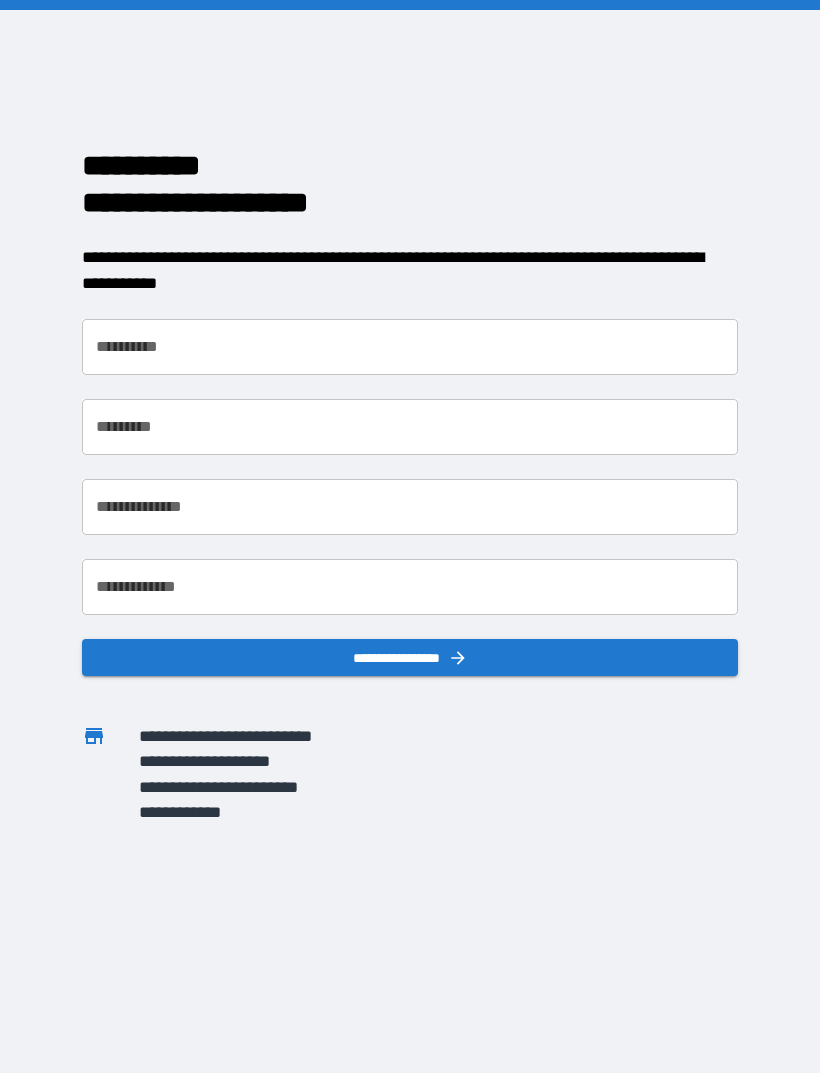 click on "**********" at bounding box center (410, 347) 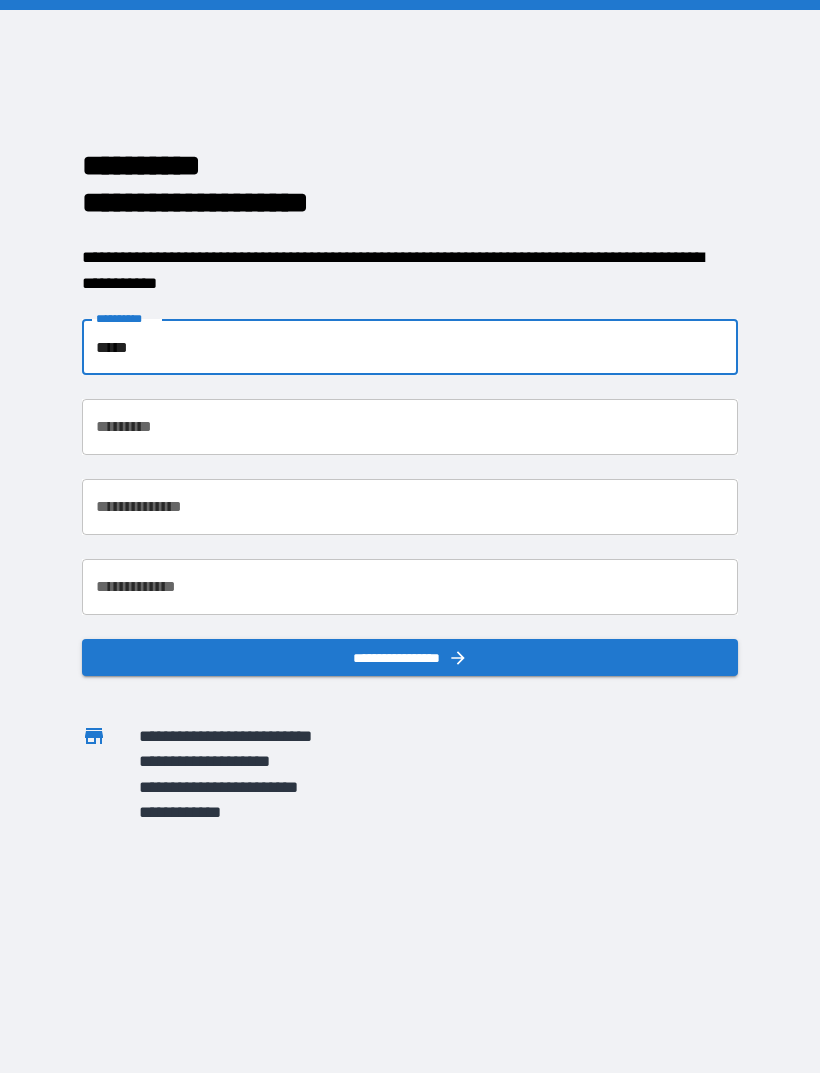 type on "*****" 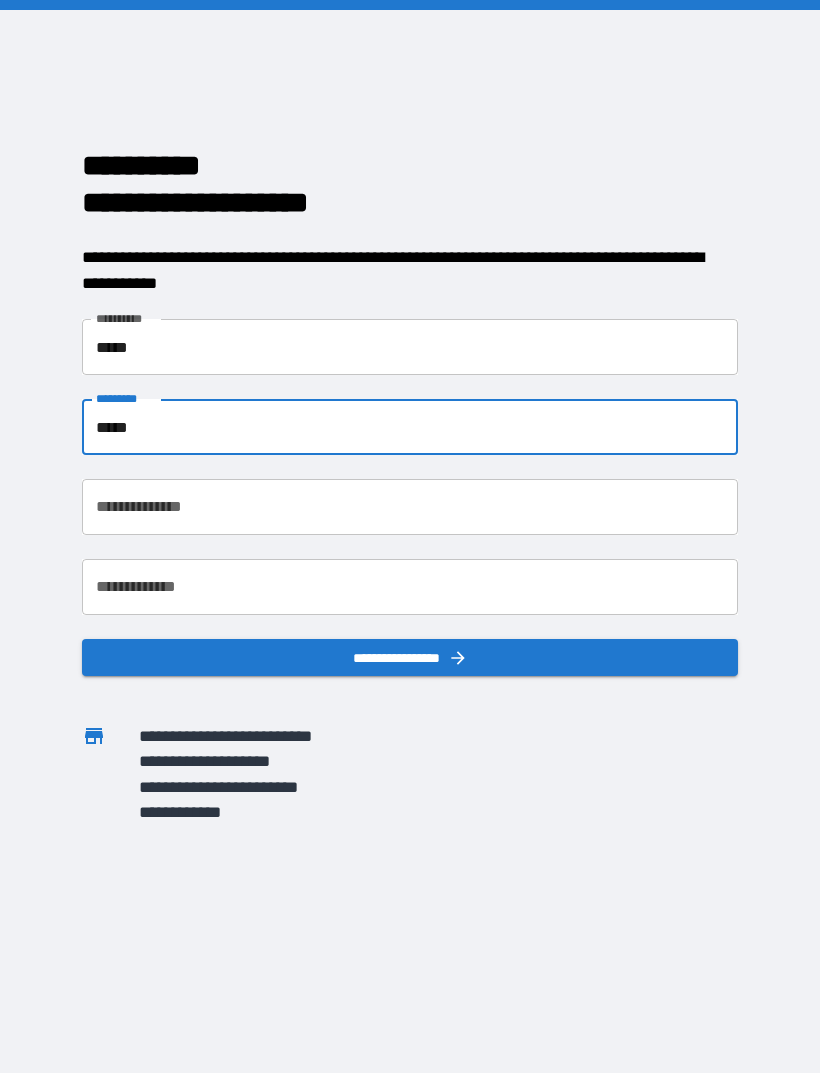 type on "*****" 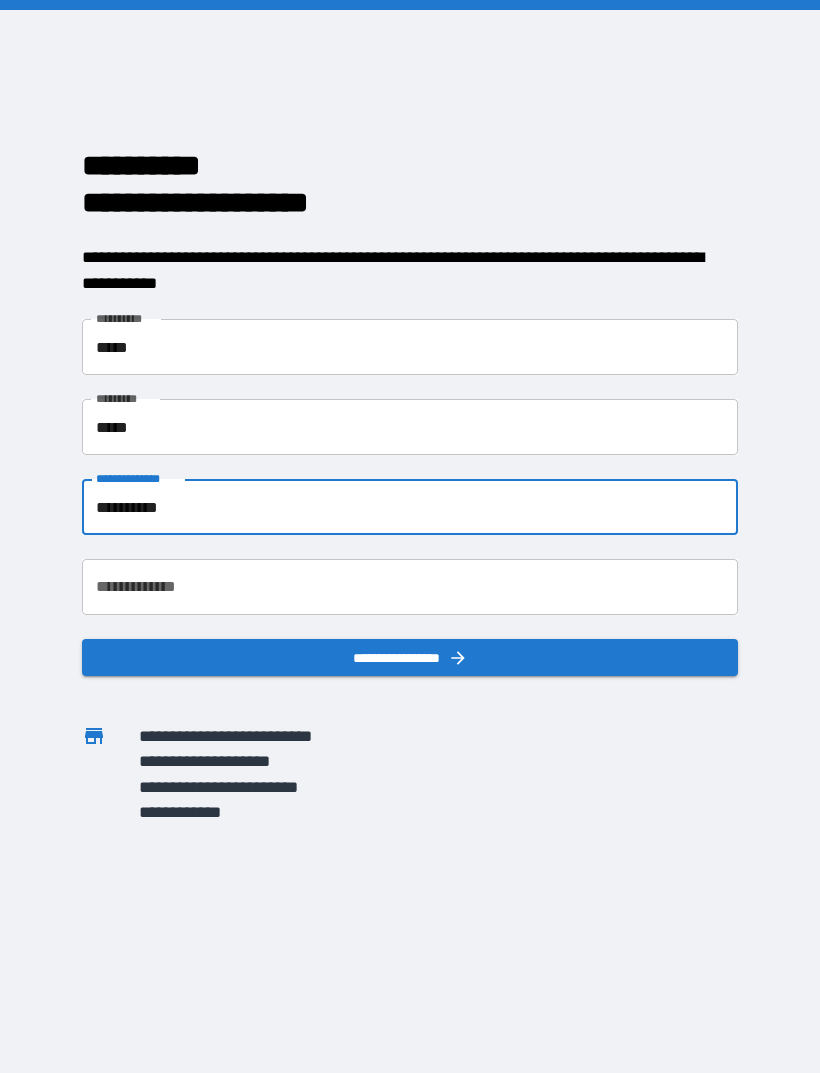 type on "**********" 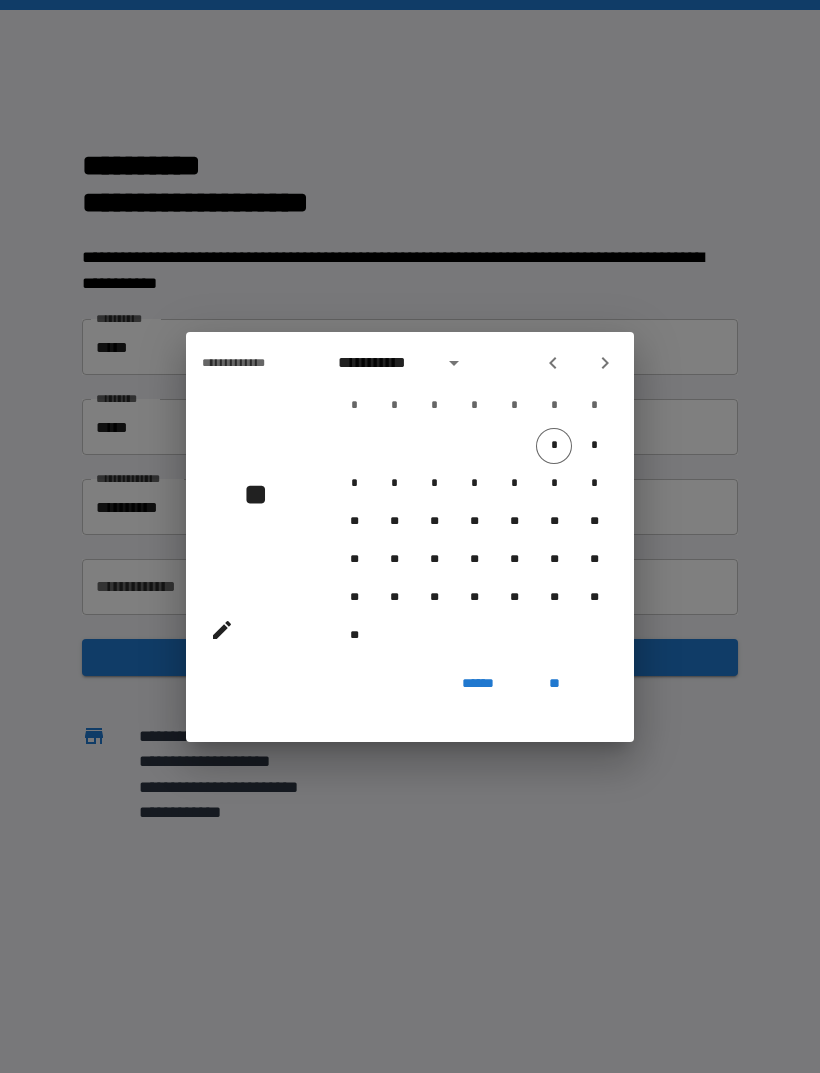 click 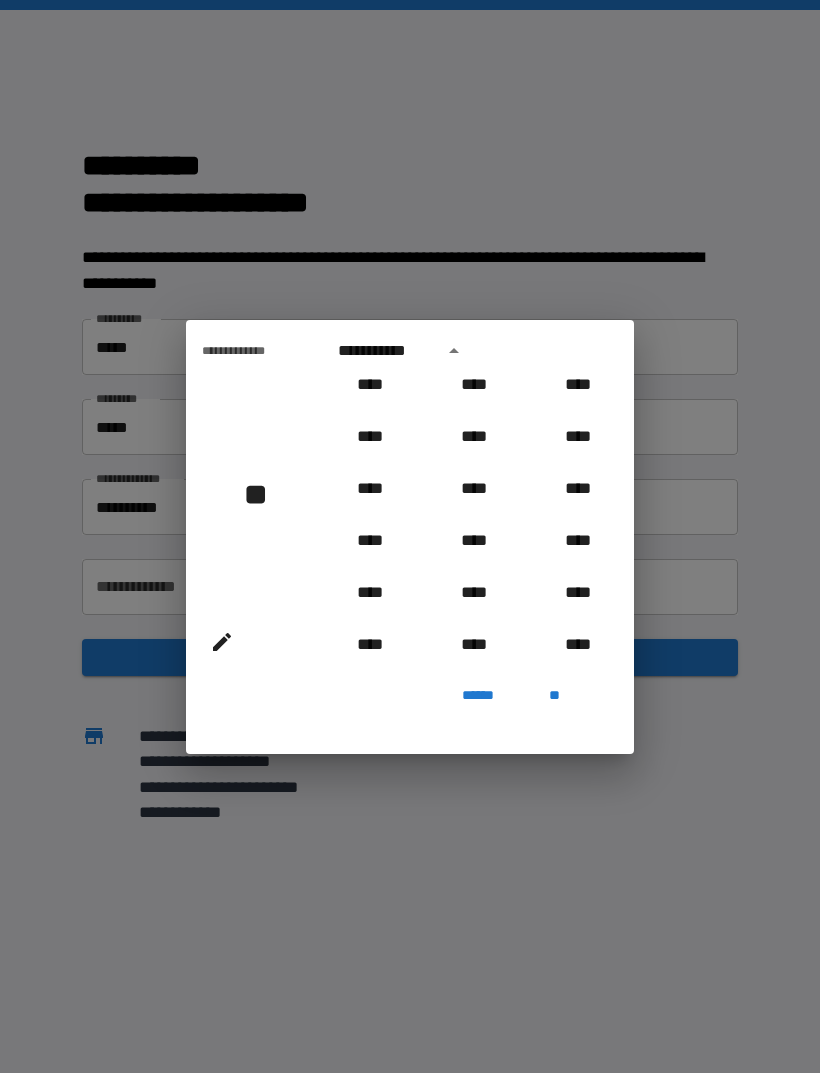 scroll, scrollTop: 1781, scrollLeft: 0, axis: vertical 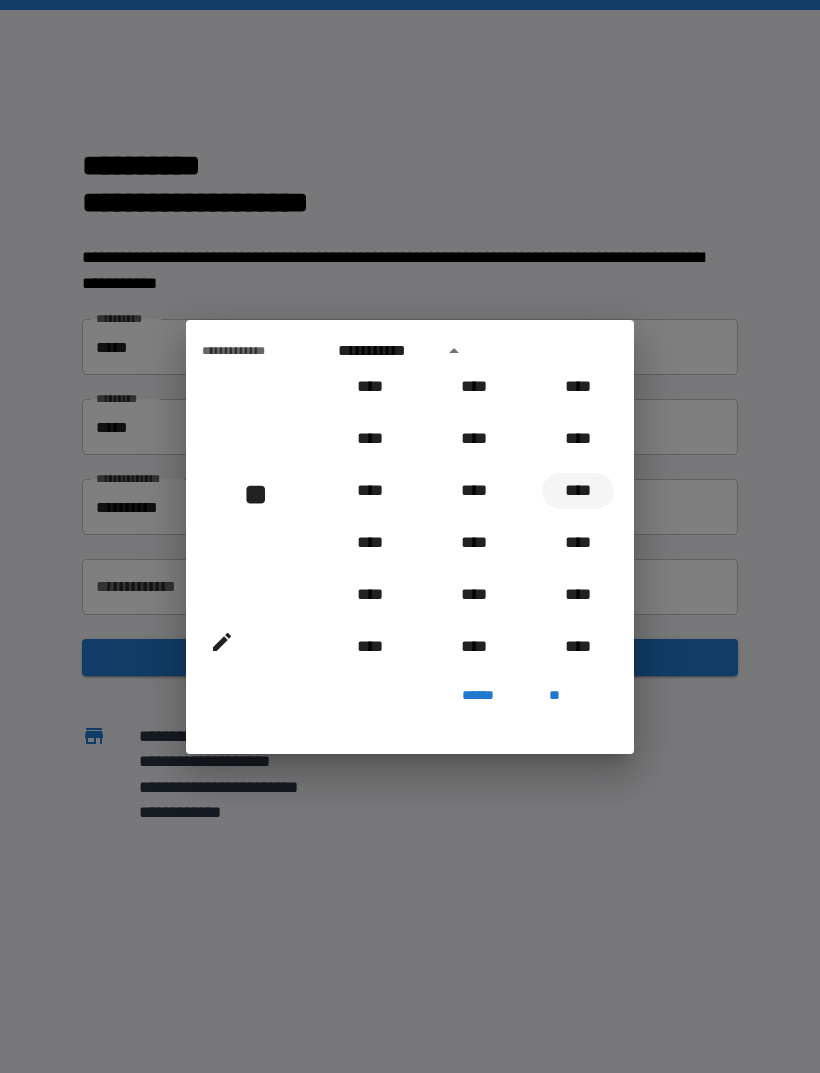click on "****" at bounding box center (578, 491) 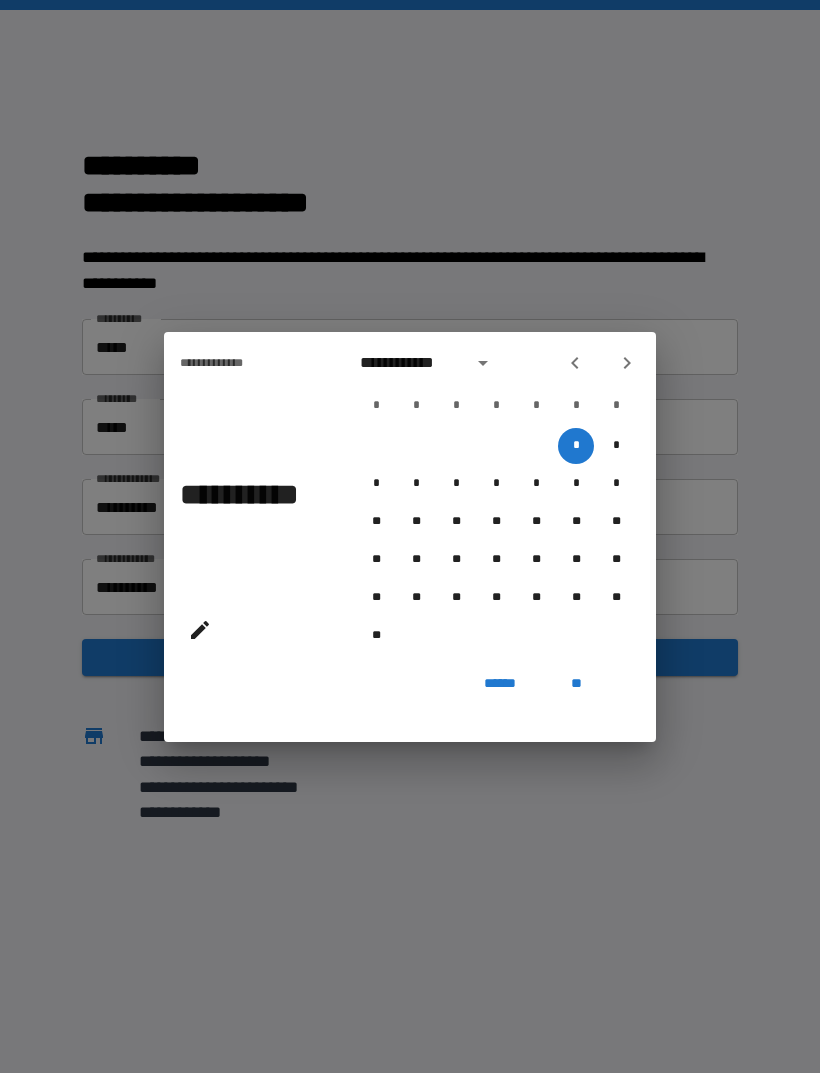 click 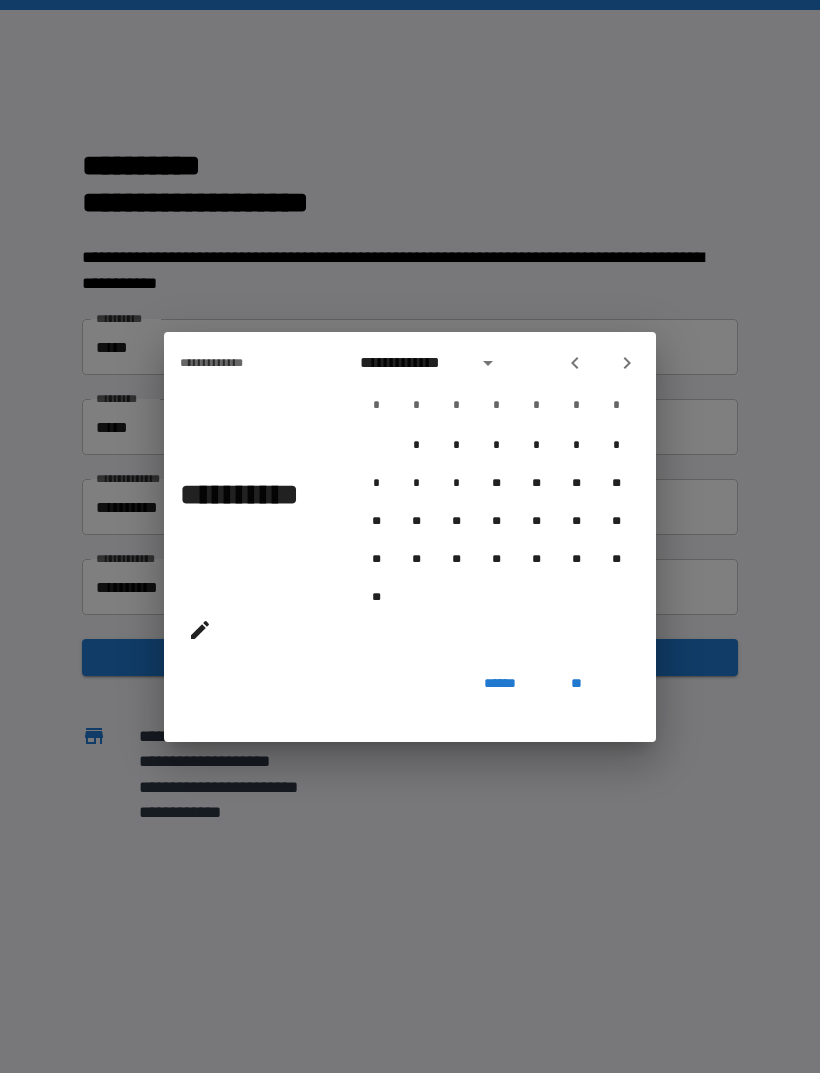 click 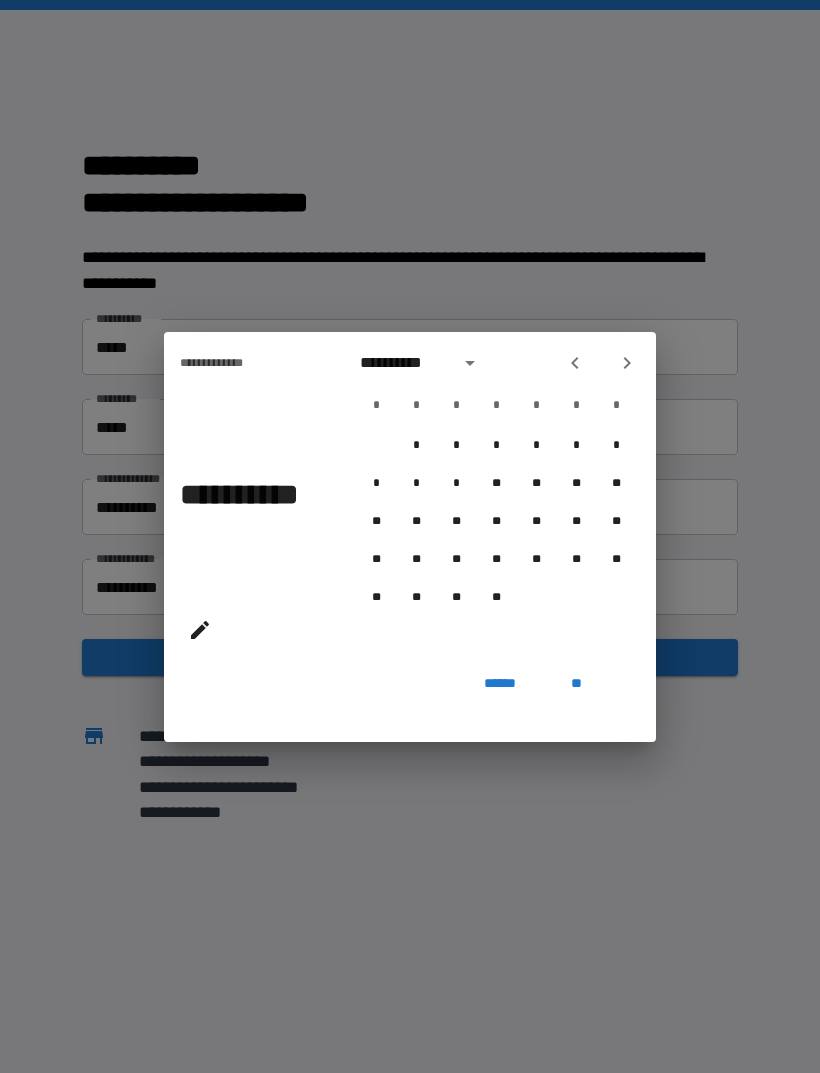 click 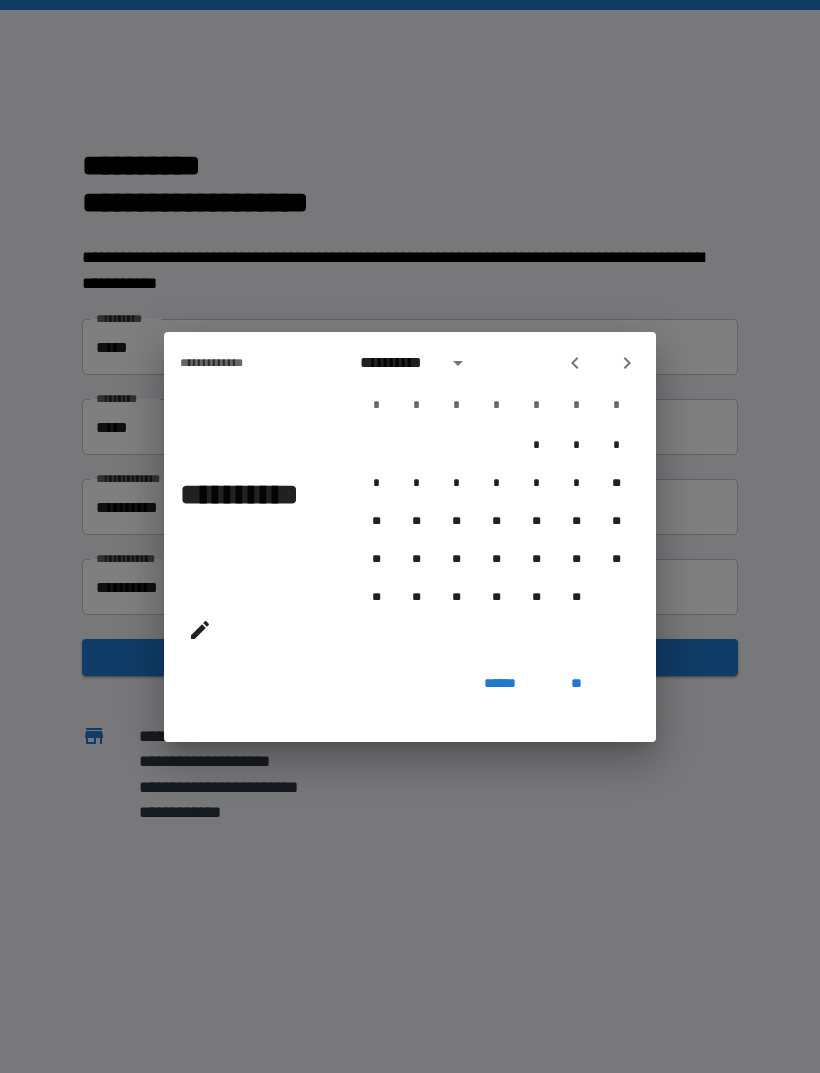 click 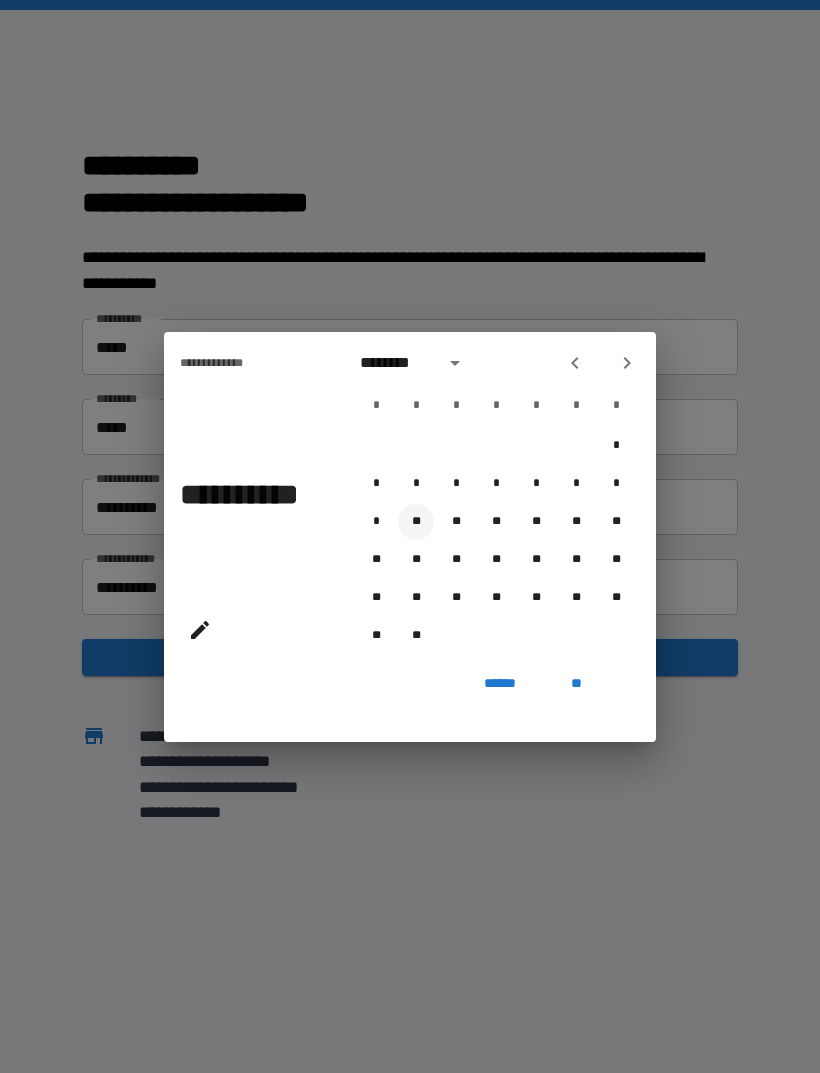 click on "**" at bounding box center [416, 522] 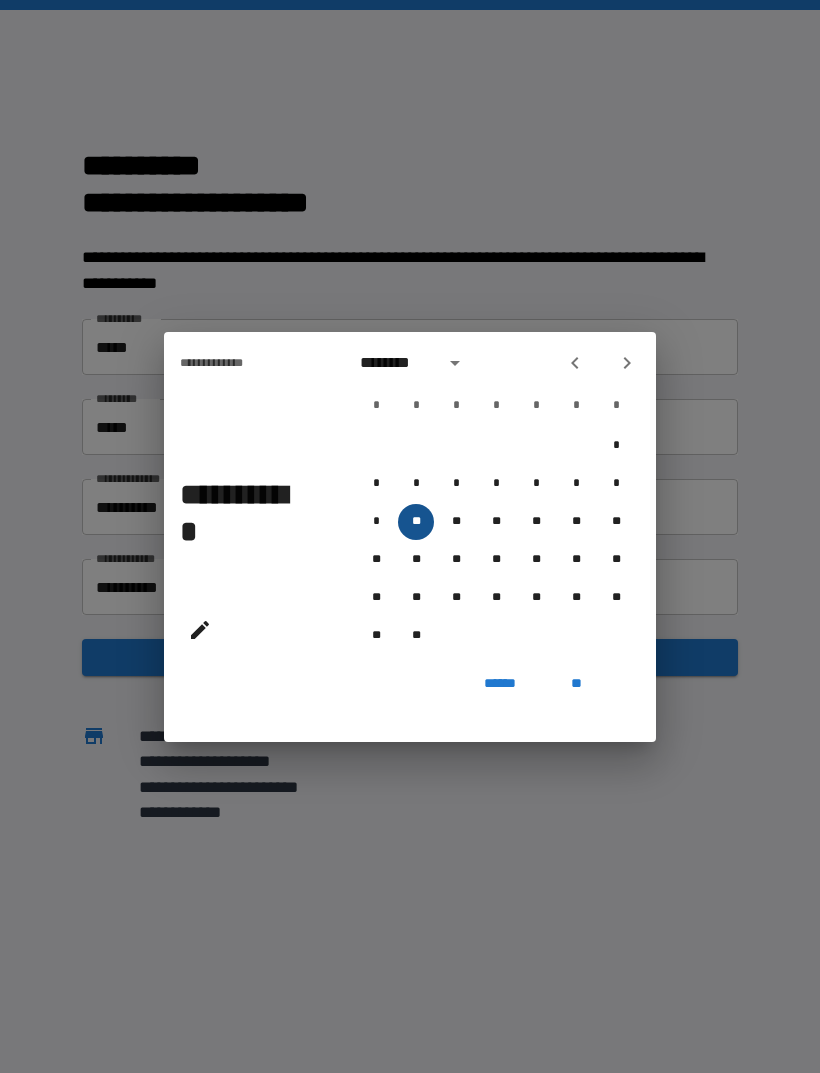 type on "**********" 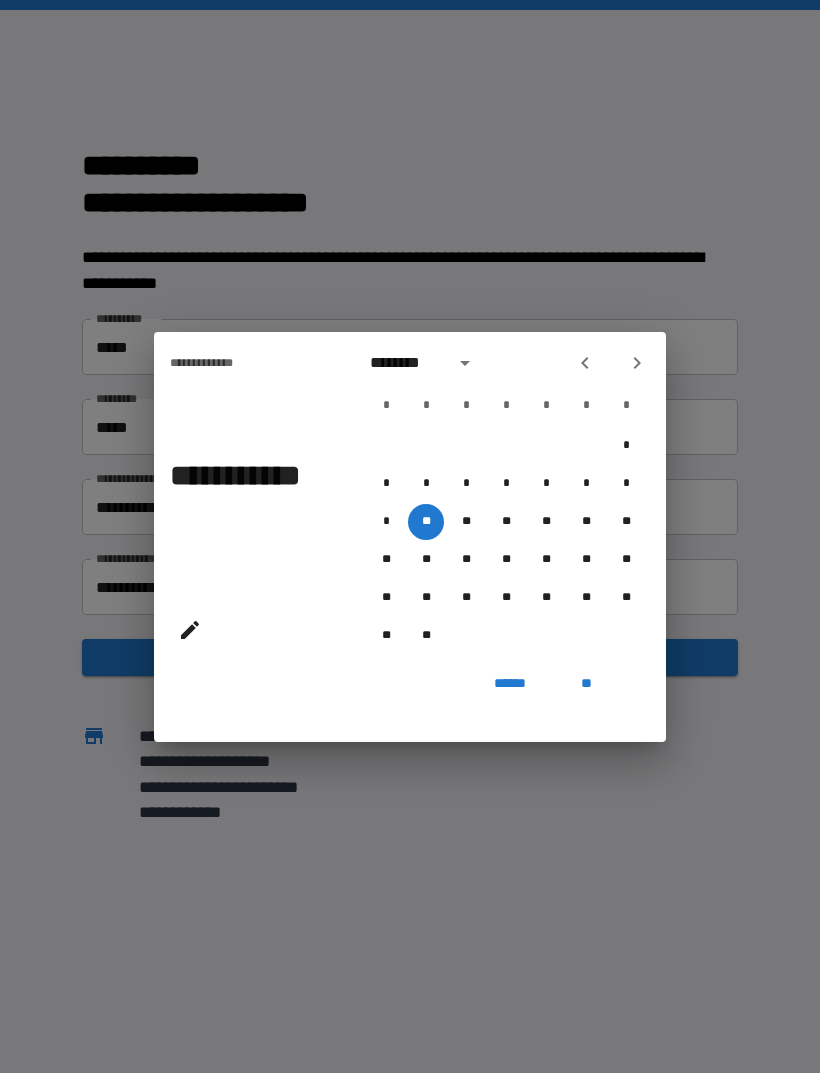 click on "**" at bounding box center (586, 684) 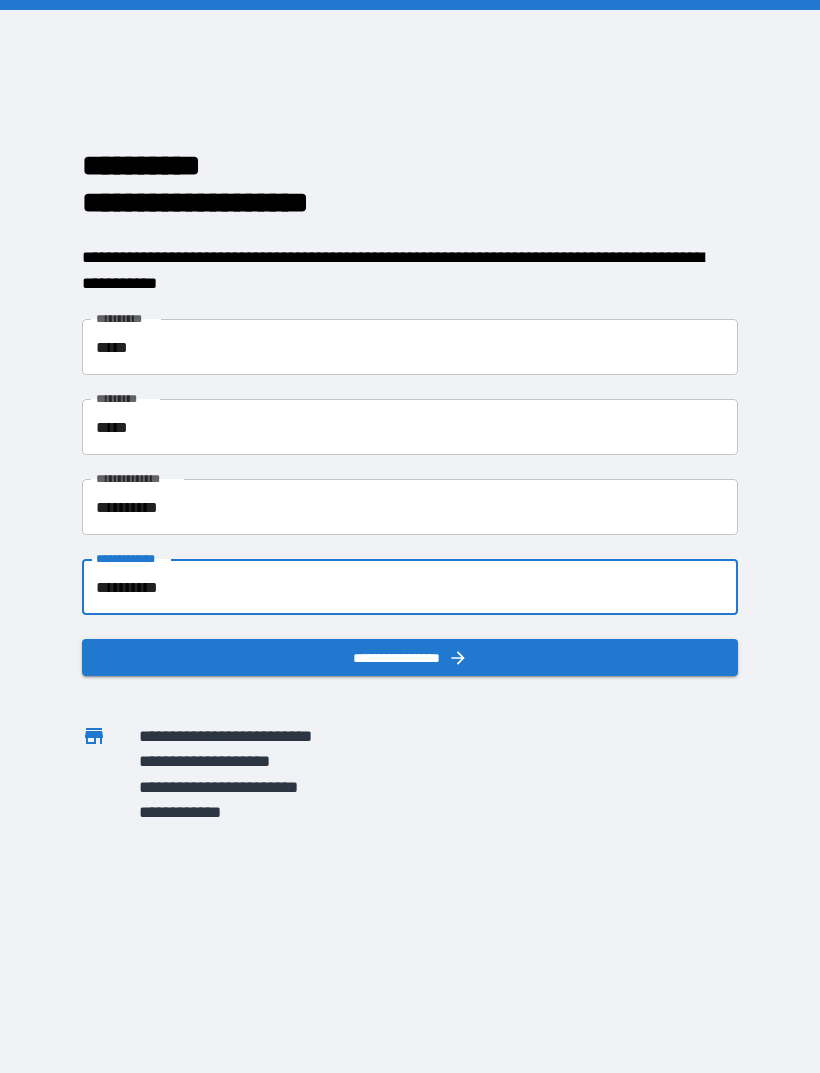 click on "**********" at bounding box center (410, 657) 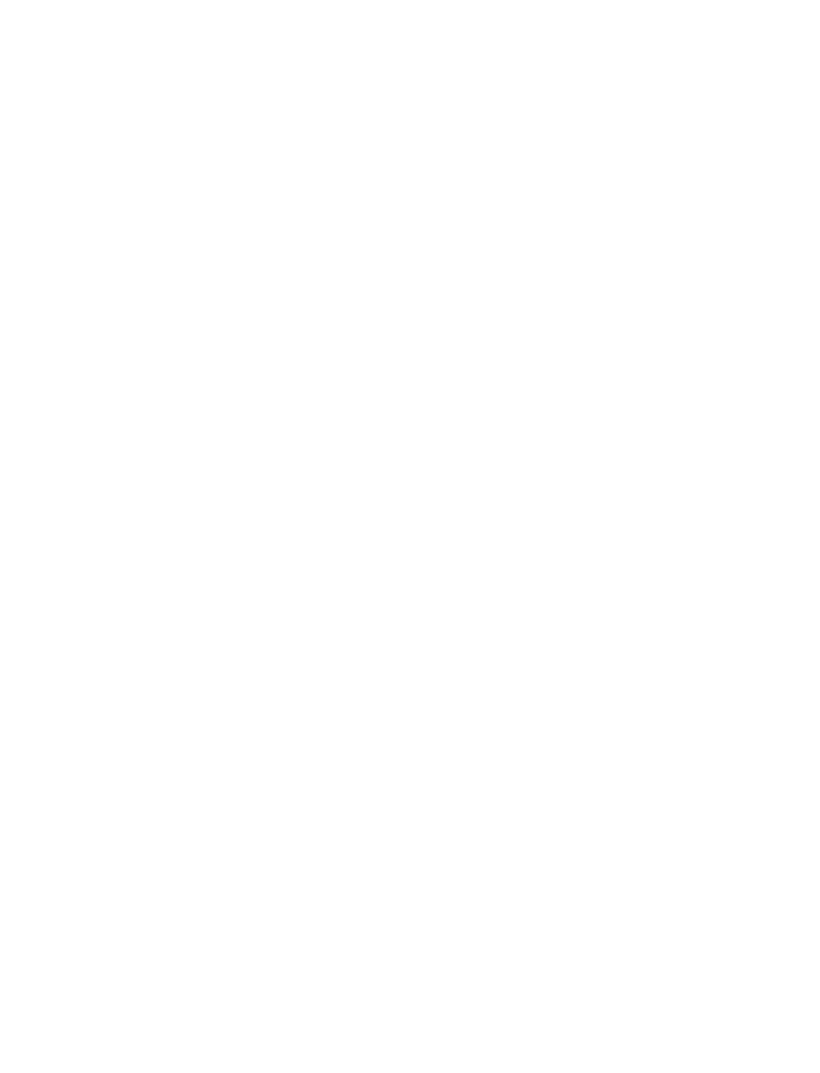 scroll, scrollTop: 0, scrollLeft: 0, axis: both 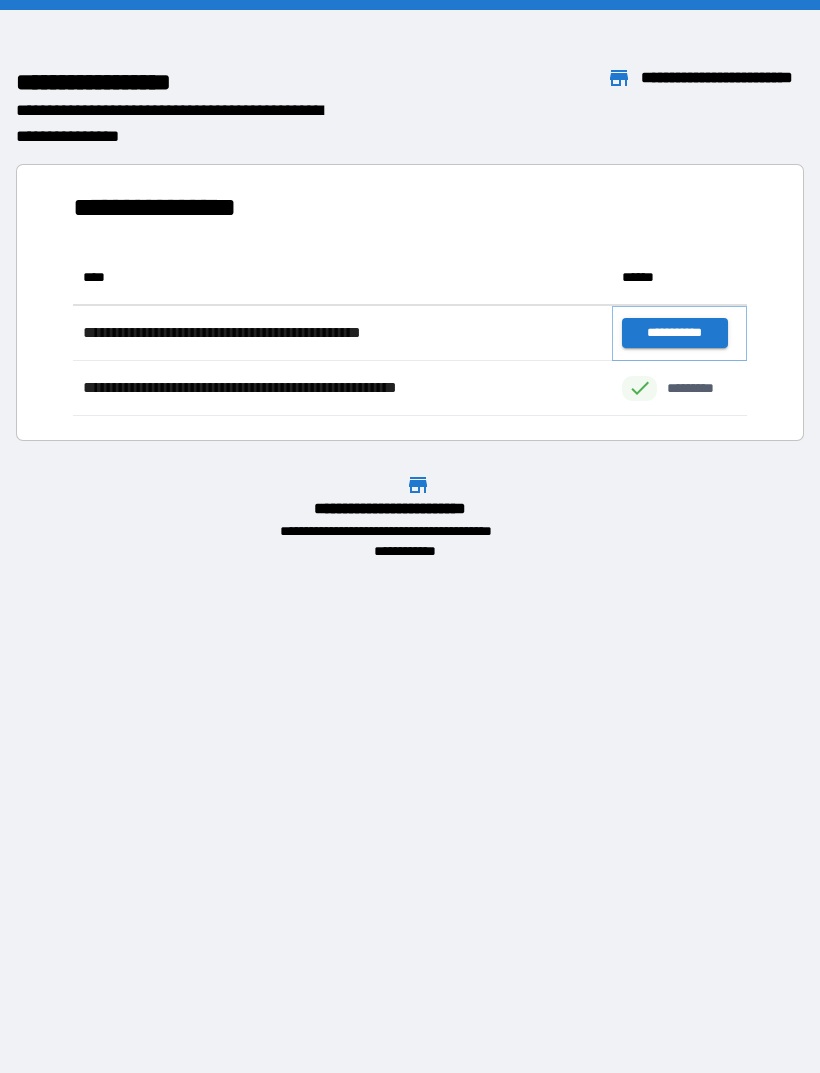 click on "**********" at bounding box center (674, 333) 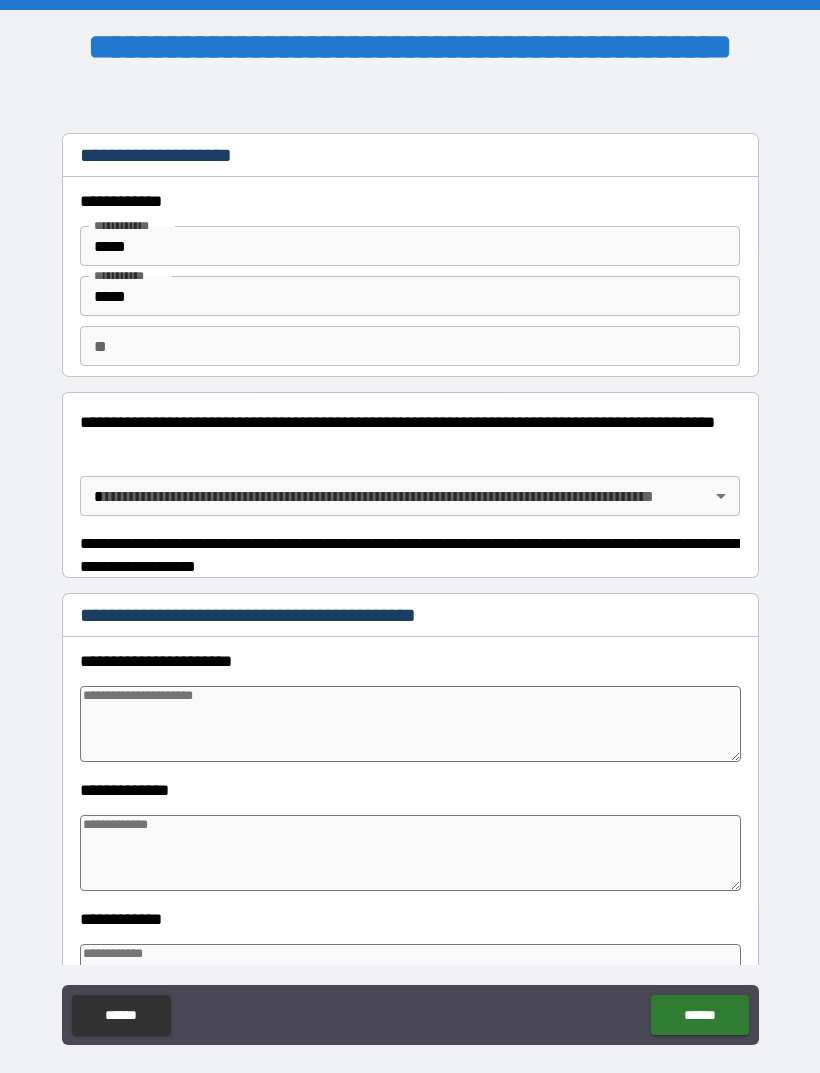type on "*" 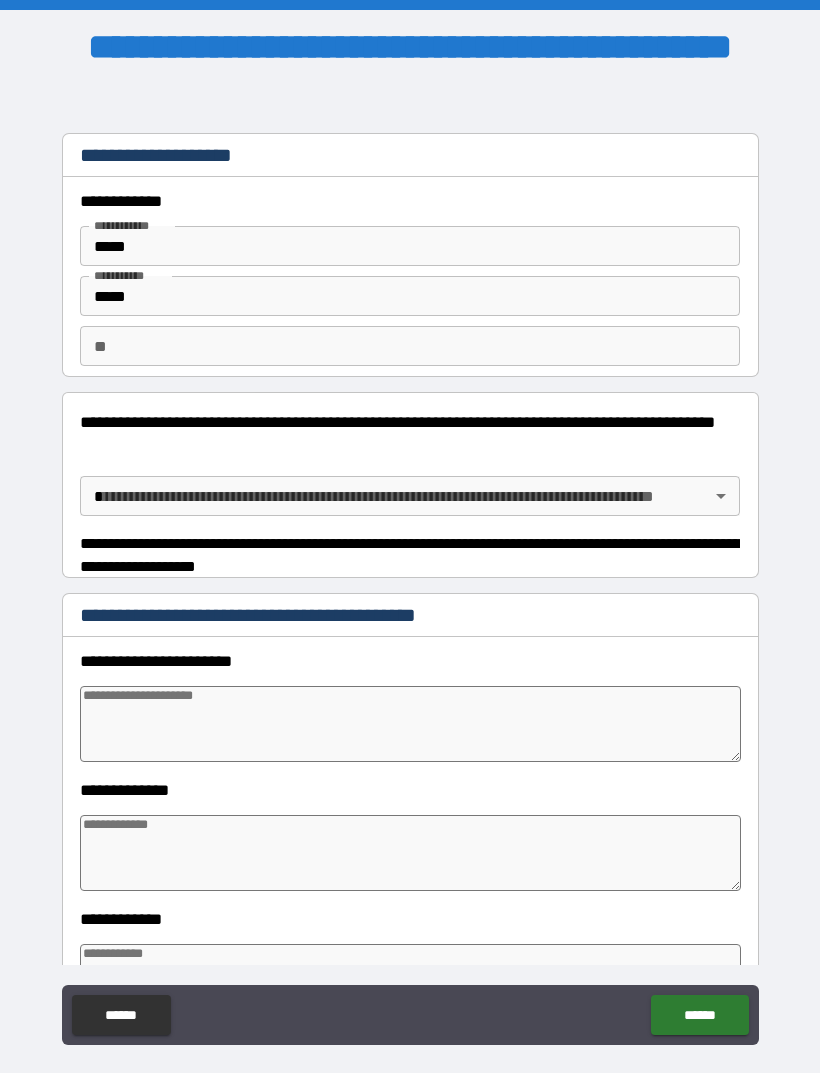 type on "*" 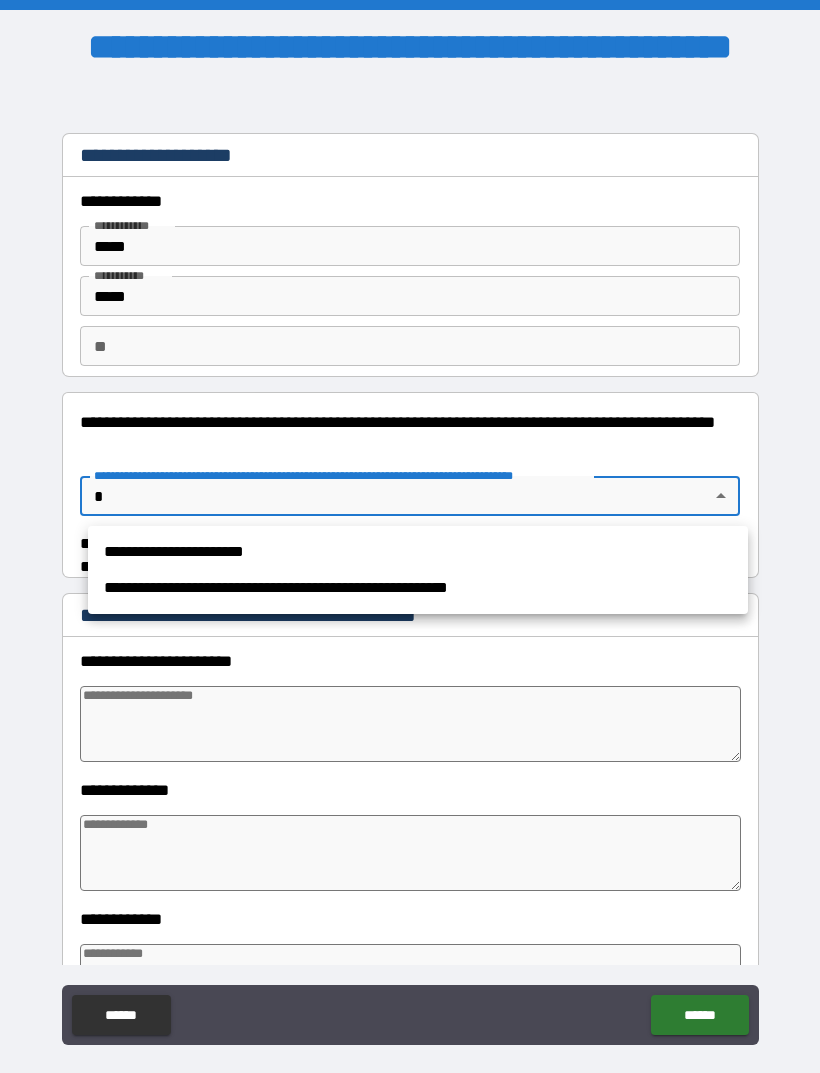 click on "**********" at bounding box center (418, 552) 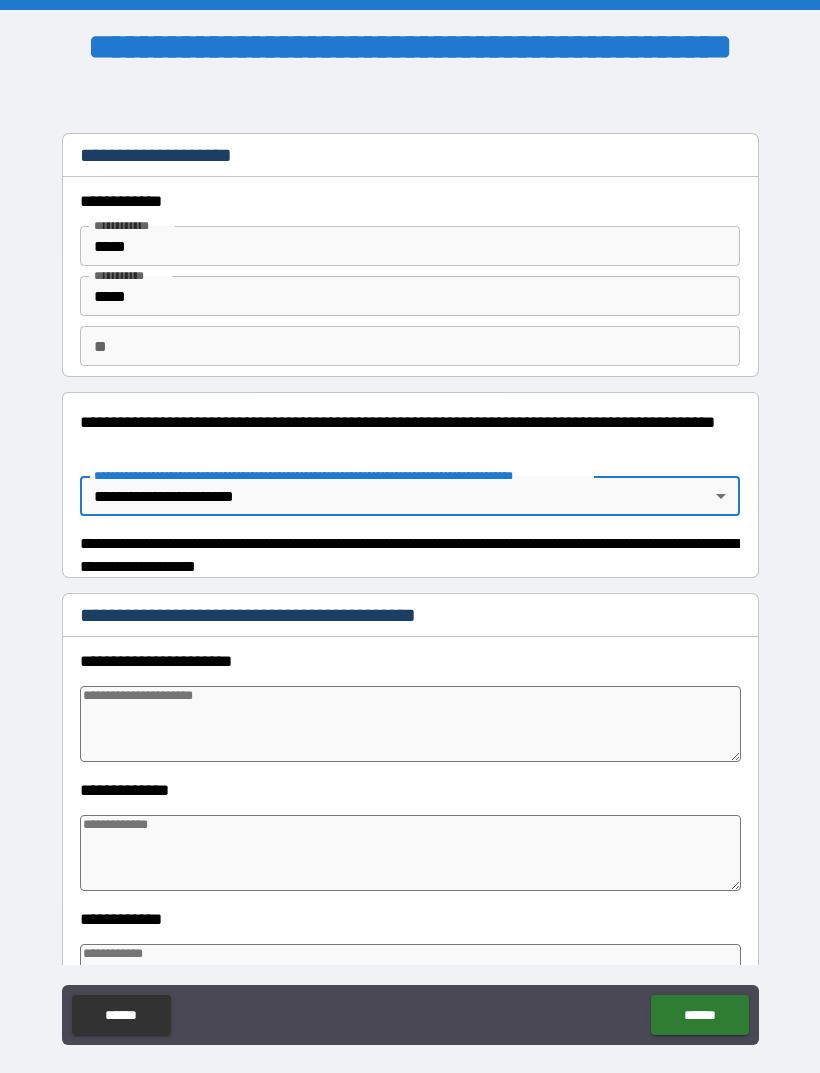 type on "**********" 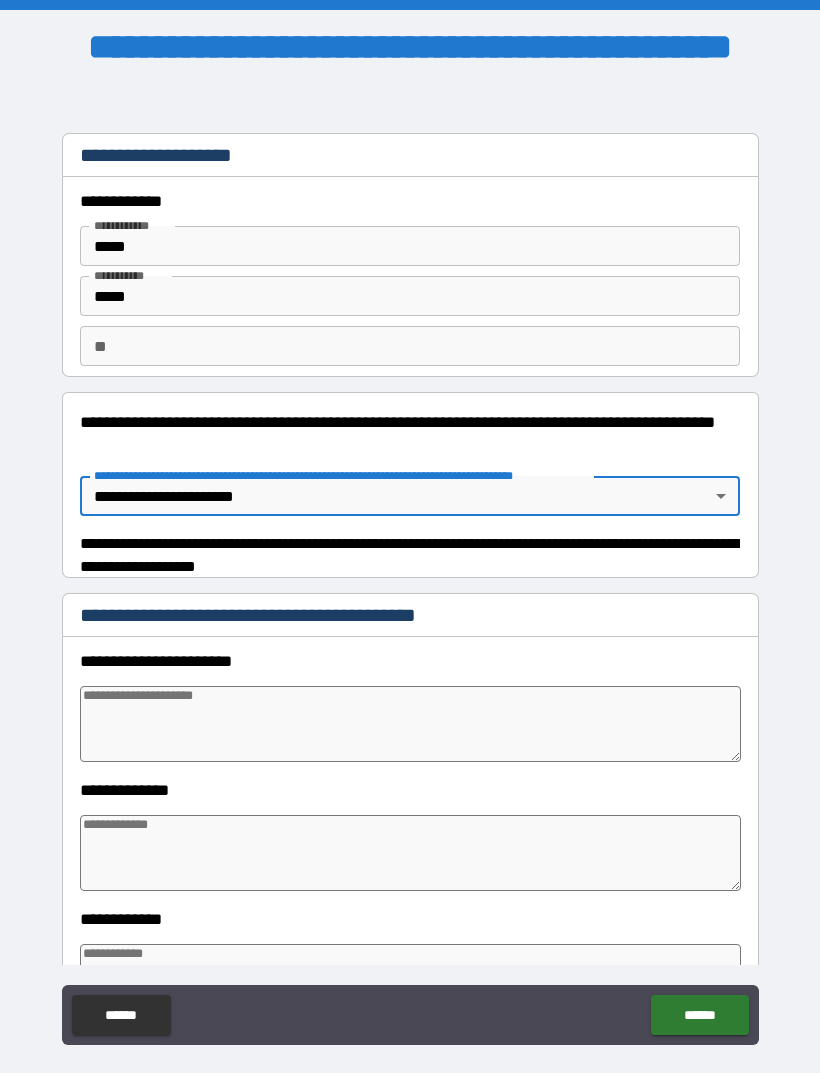 type on "*" 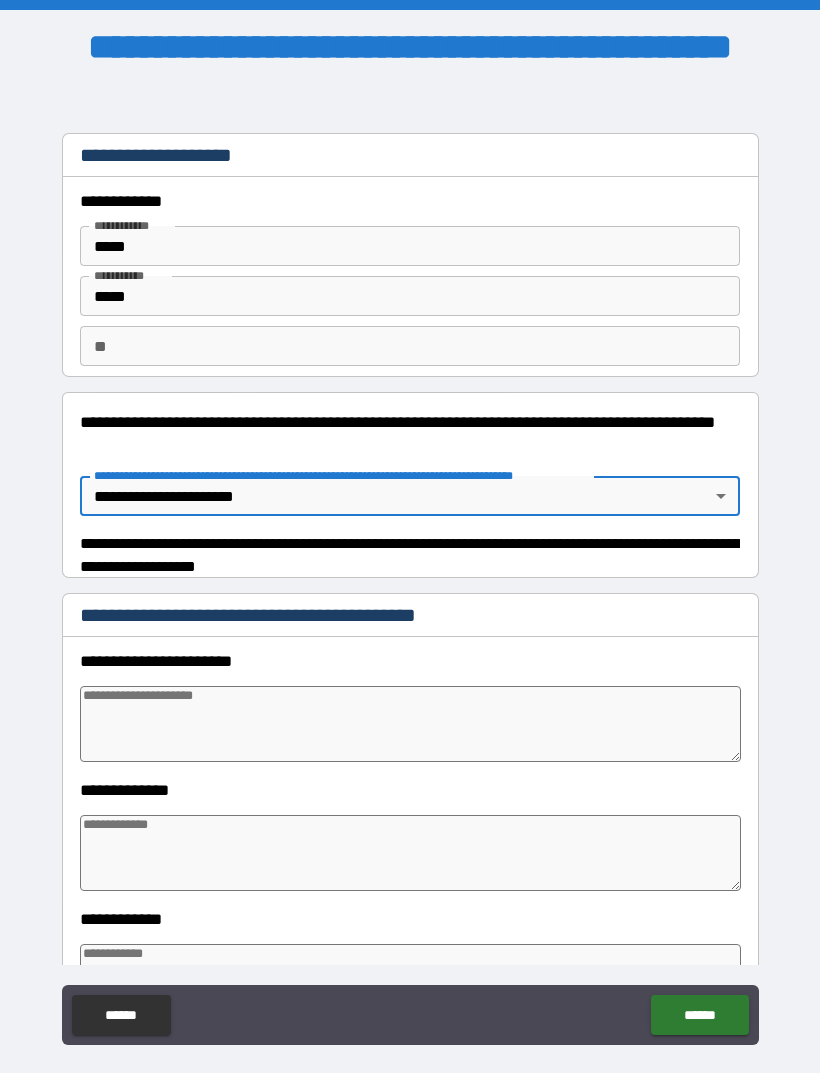 type on "*" 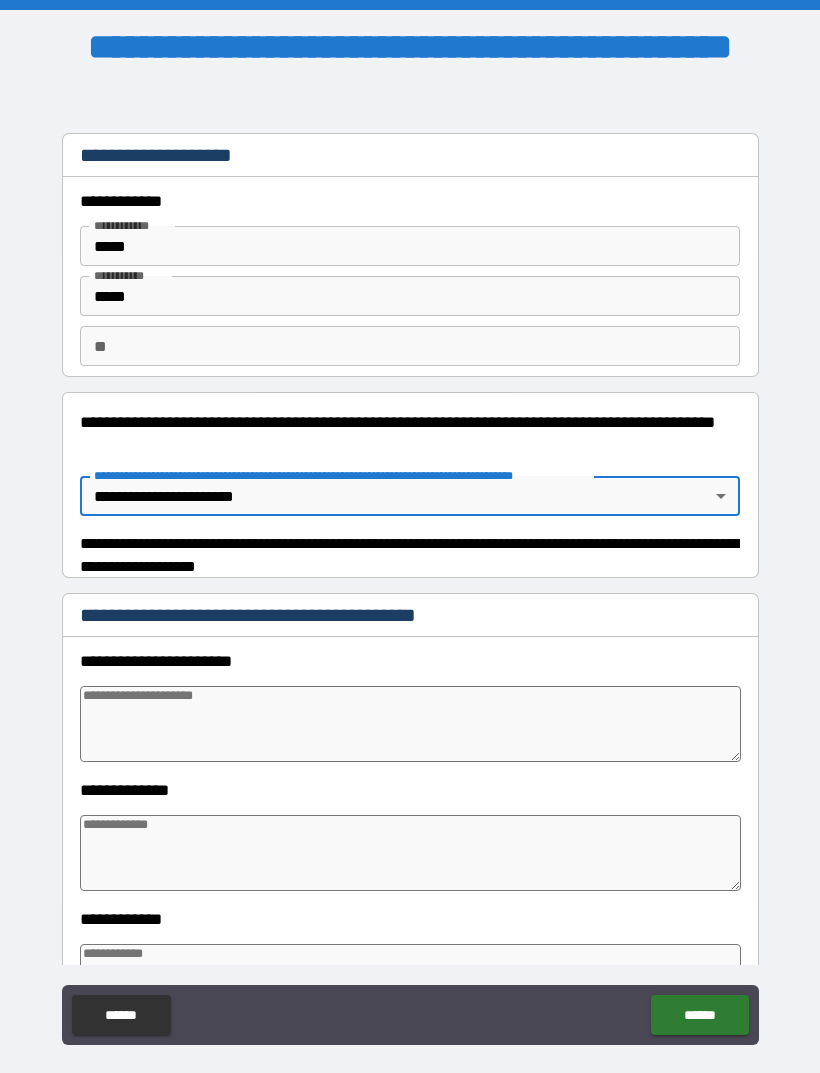 click at bounding box center (410, 724) 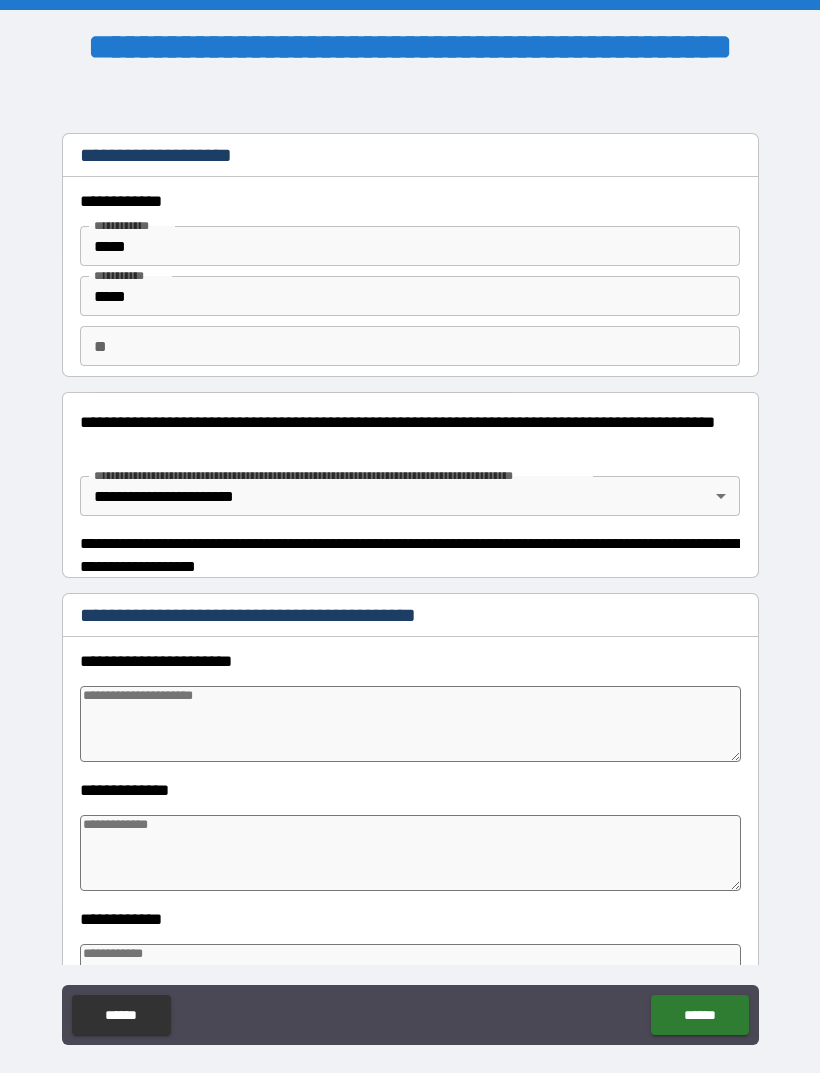 scroll, scrollTop: 21, scrollLeft: 0, axis: vertical 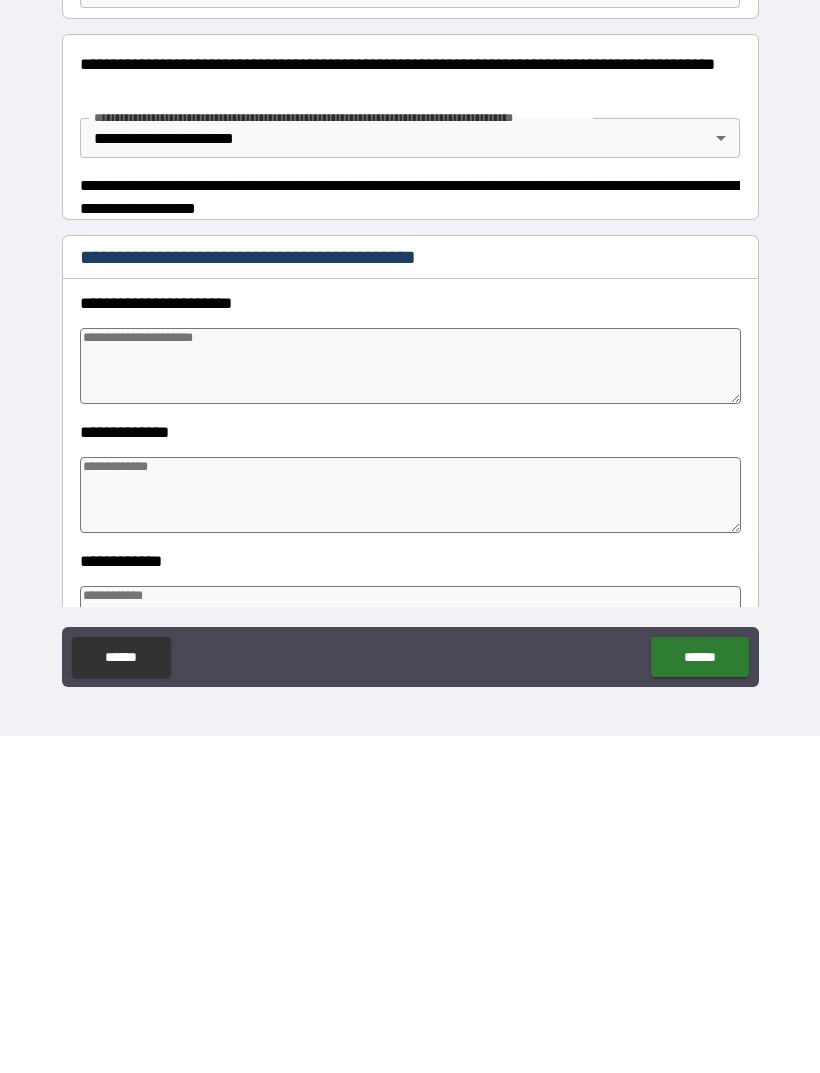 type on "*" 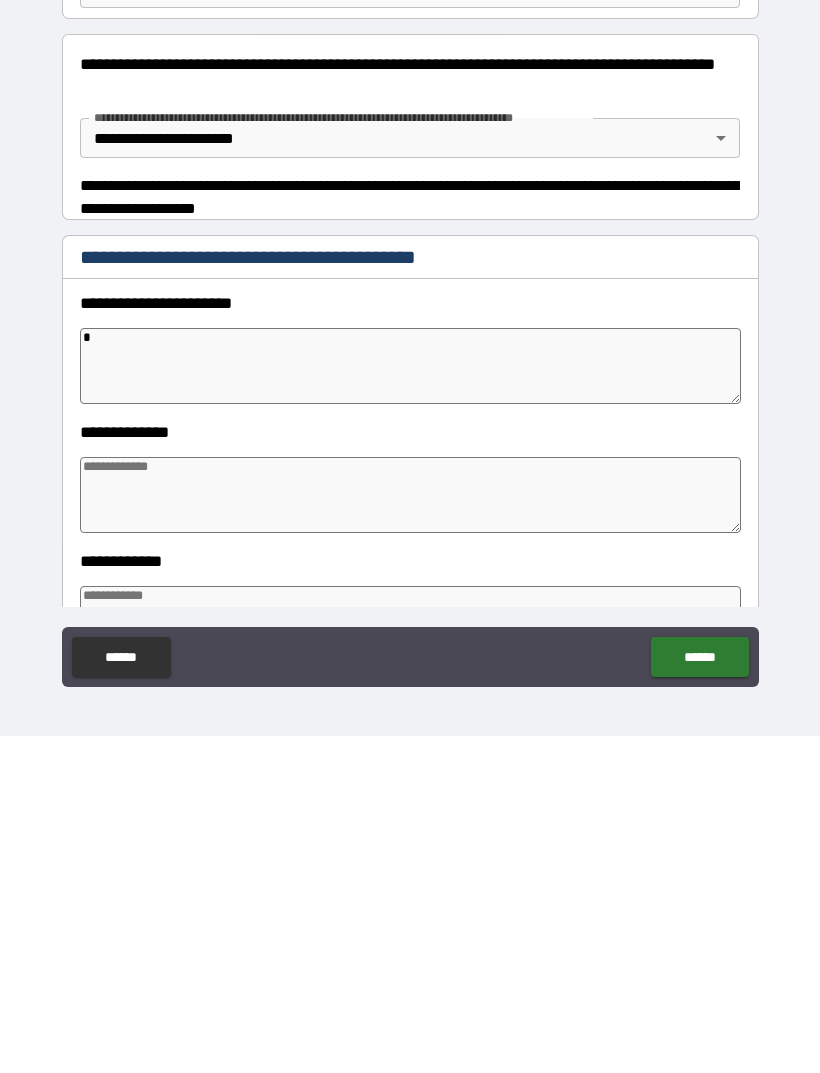 type on "*" 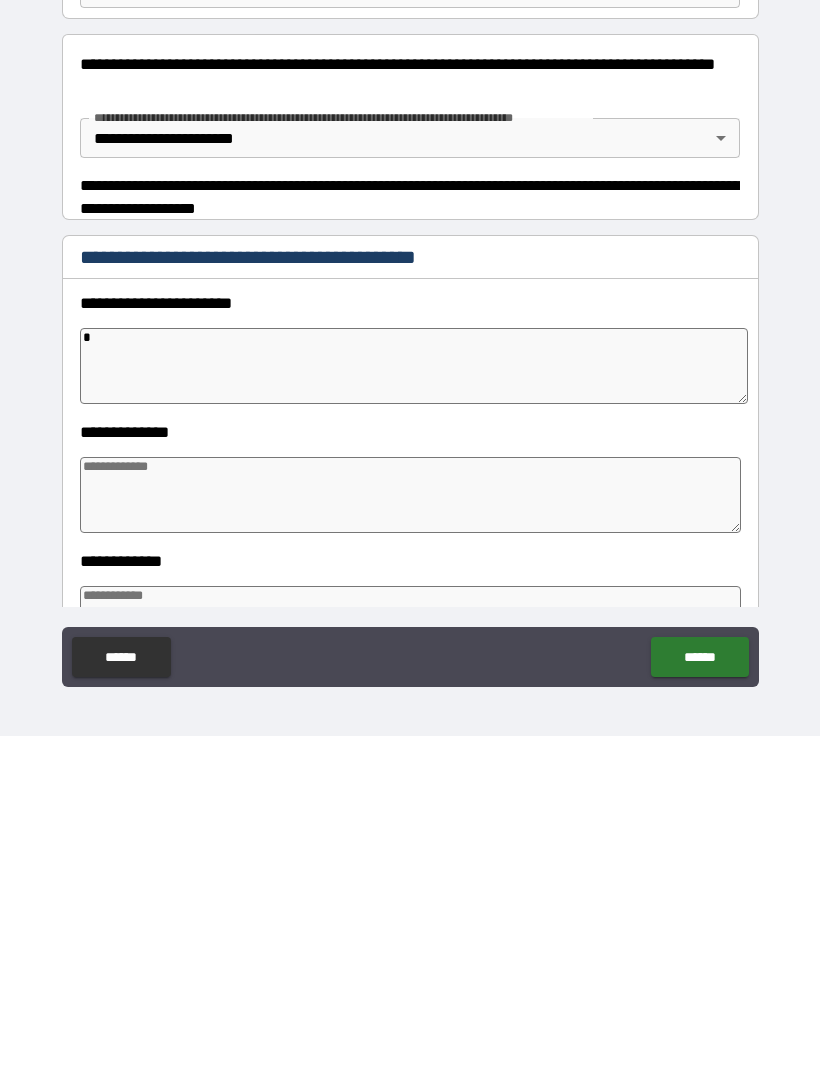 type on "*" 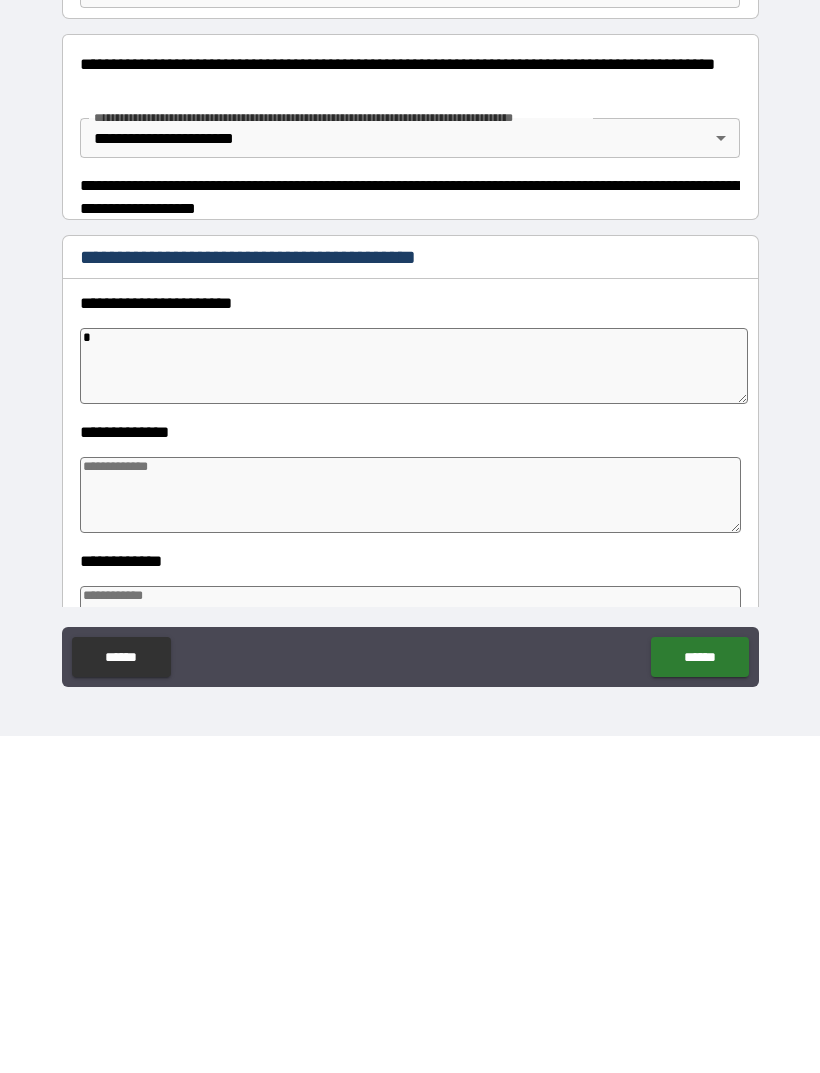 type on "*" 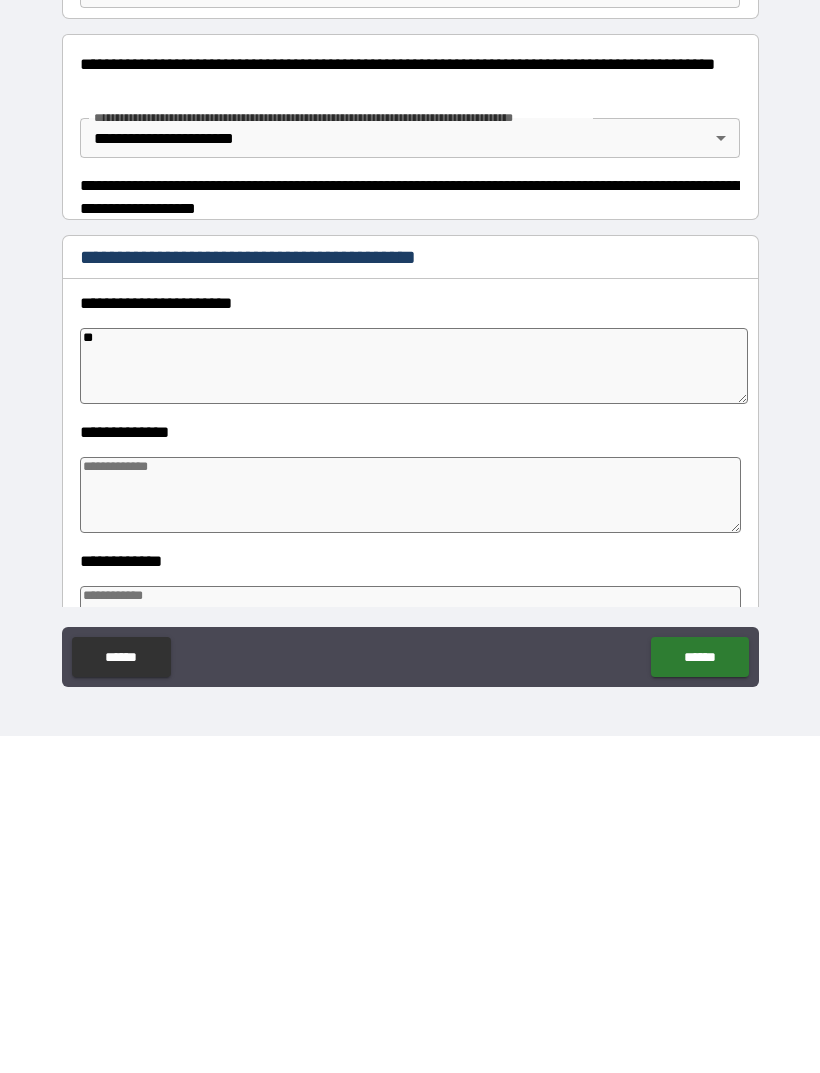 type on "*" 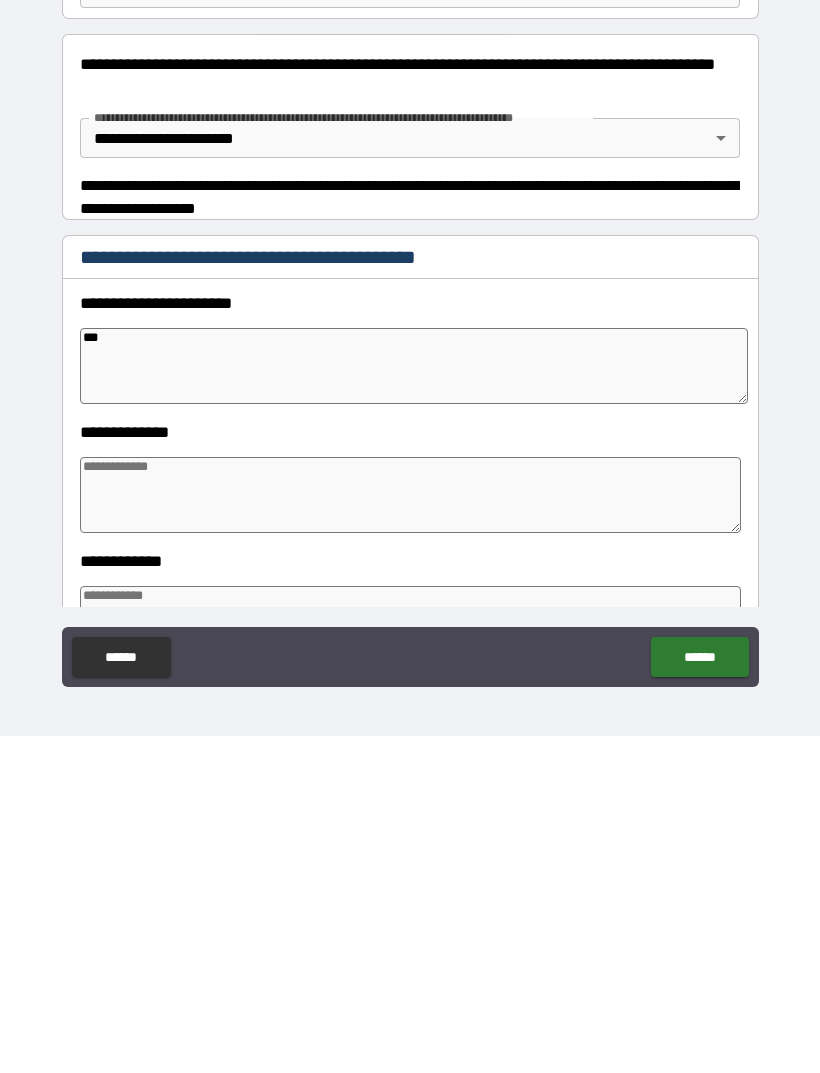 type on "*" 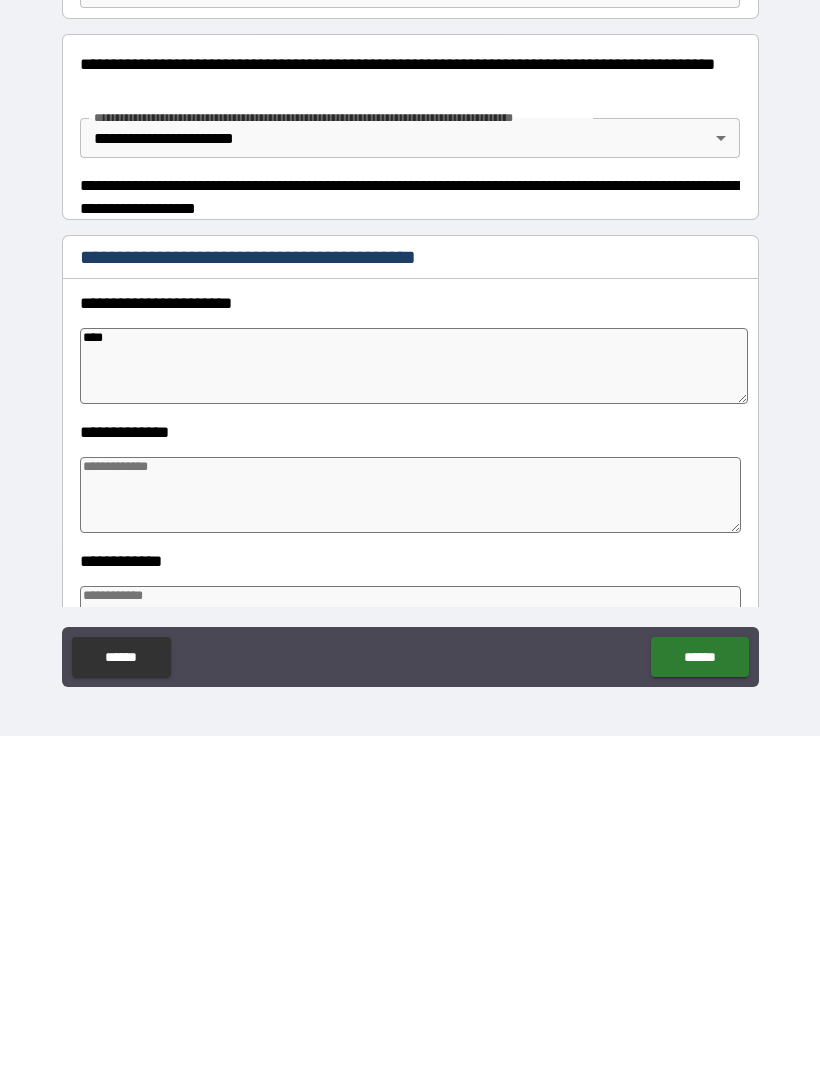 type on "*" 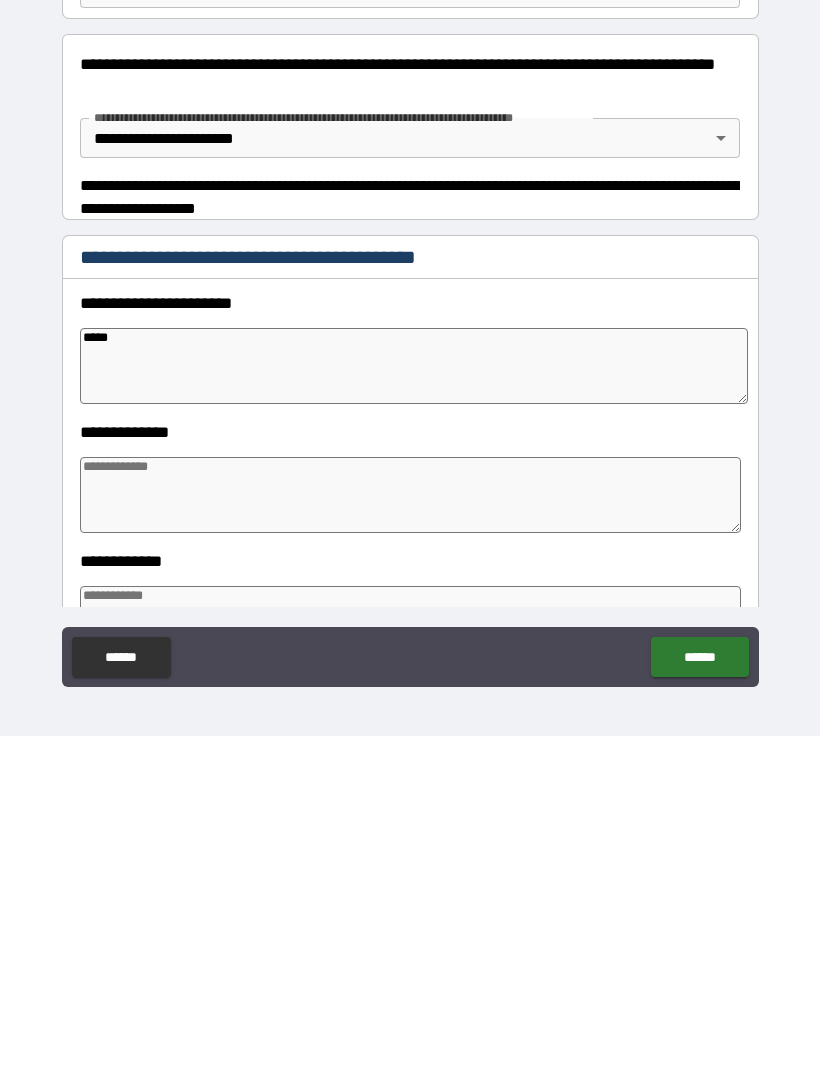 click at bounding box center [410, 832] 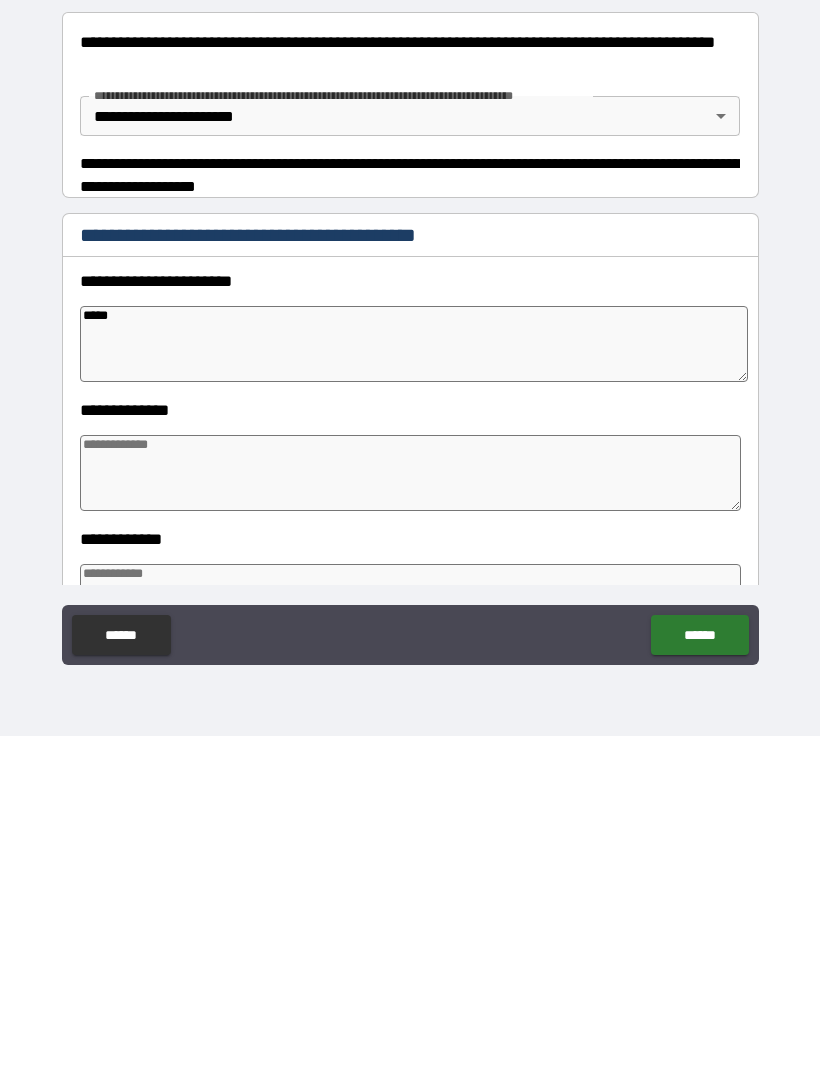 scroll, scrollTop: 64, scrollLeft: 0, axis: vertical 